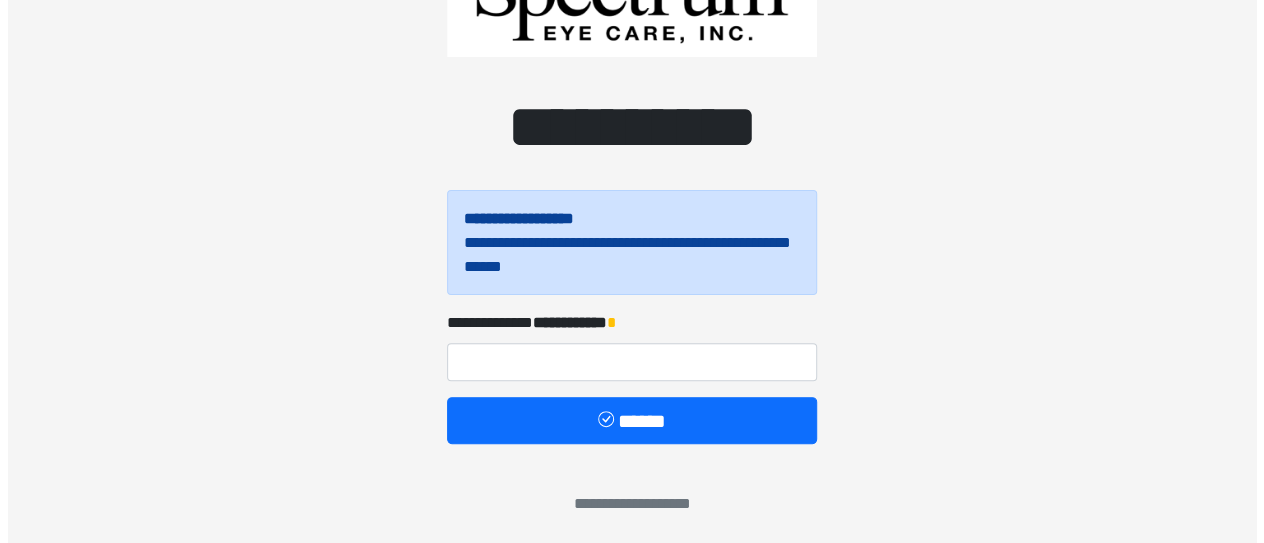 scroll, scrollTop: 155, scrollLeft: 0, axis: vertical 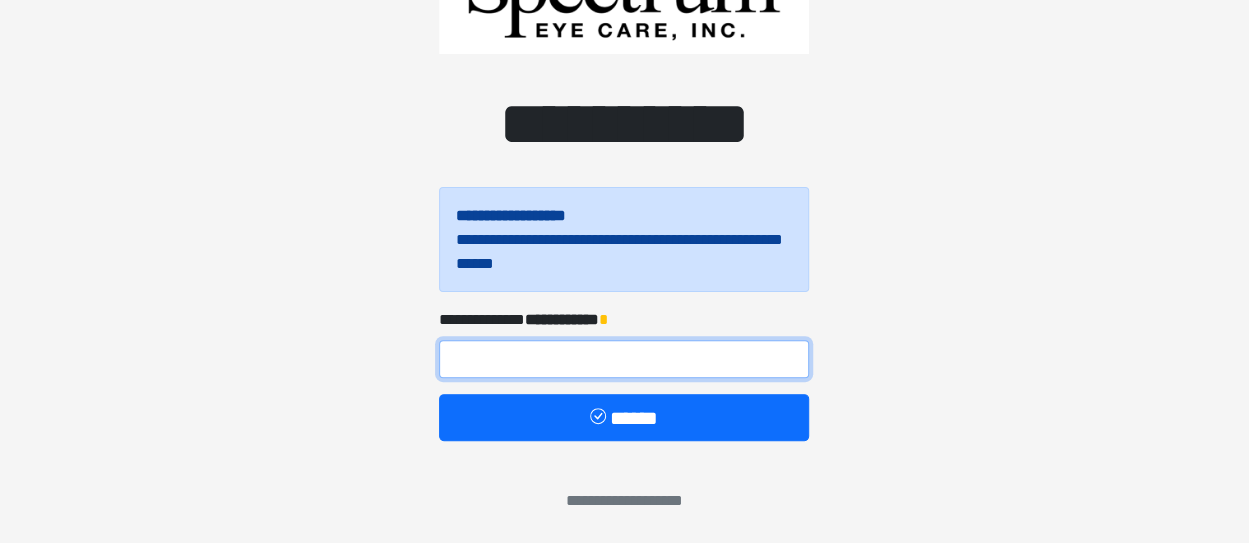 click at bounding box center (624, 359) 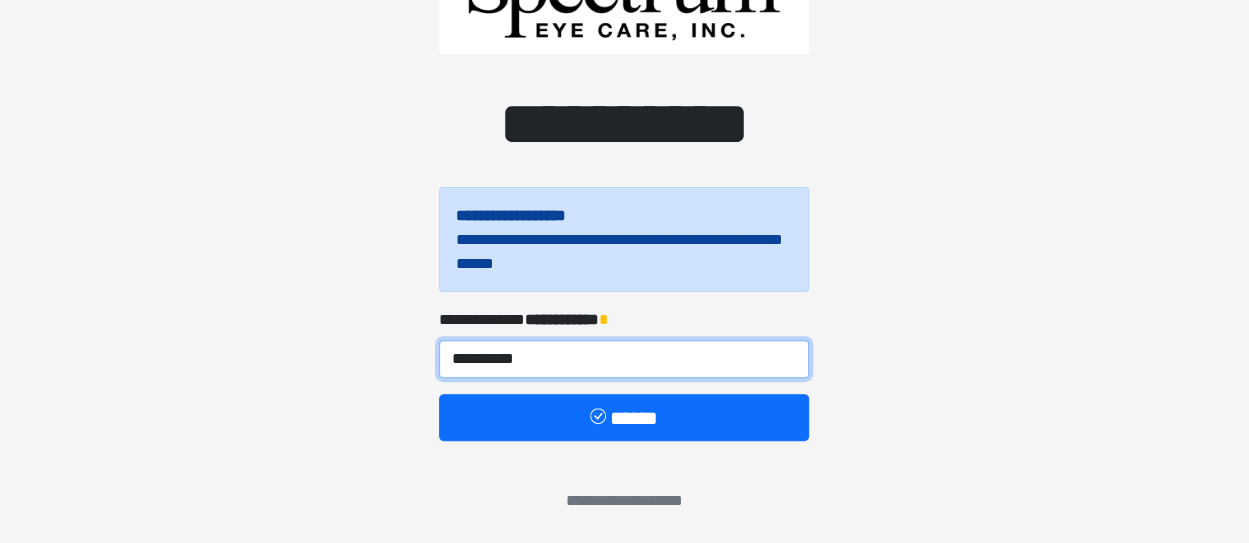 click on "**********" at bounding box center (624, 359) 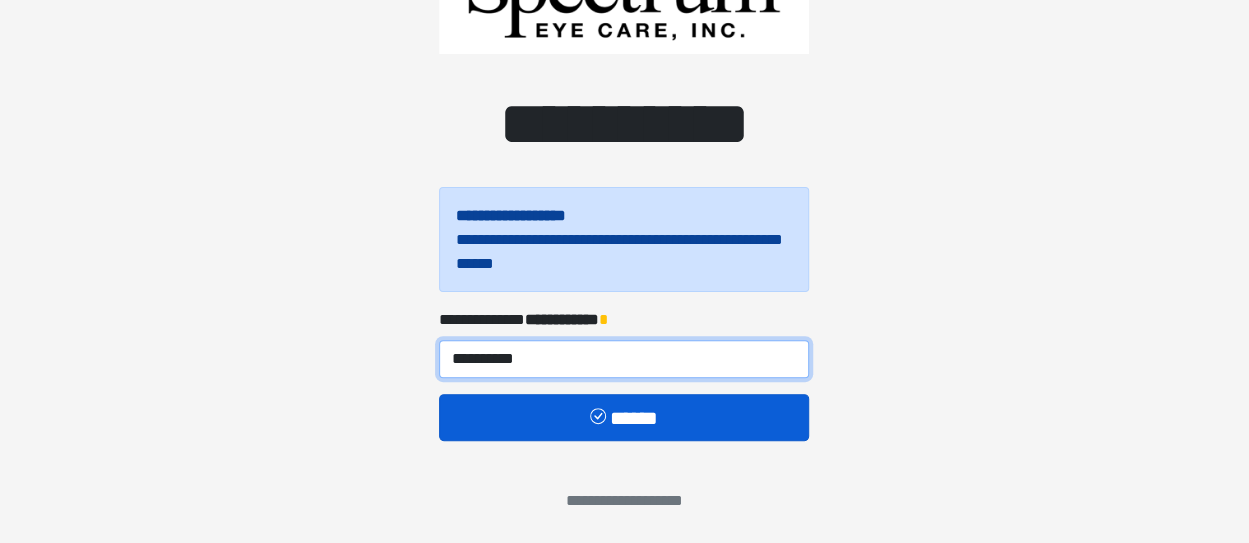 type on "**********" 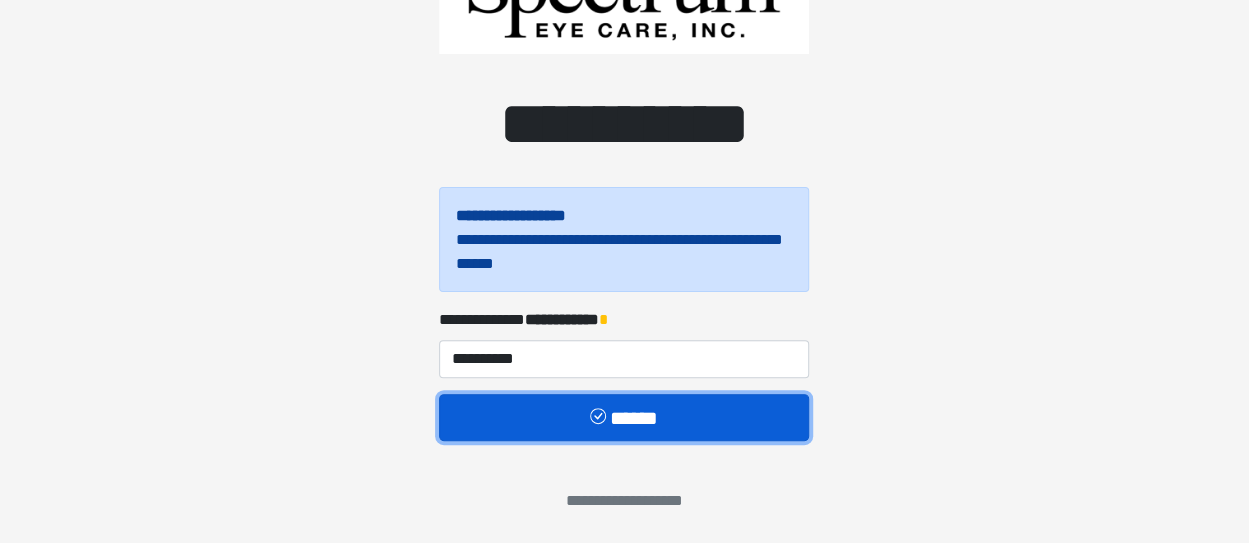 click on "******" at bounding box center [624, 417] 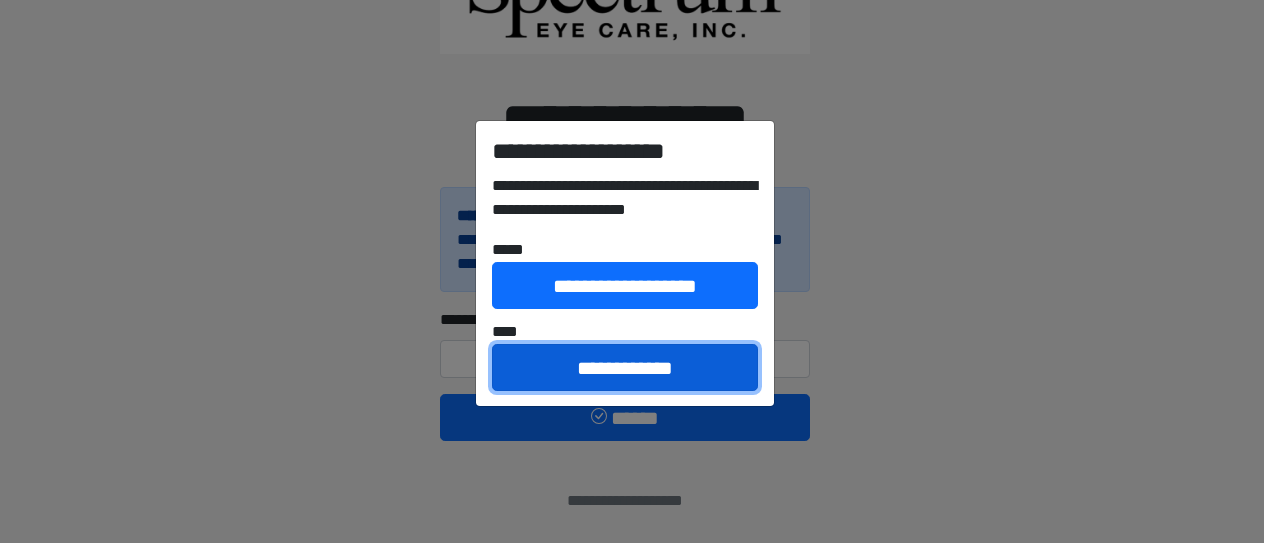 click on "**********" at bounding box center [625, 367] 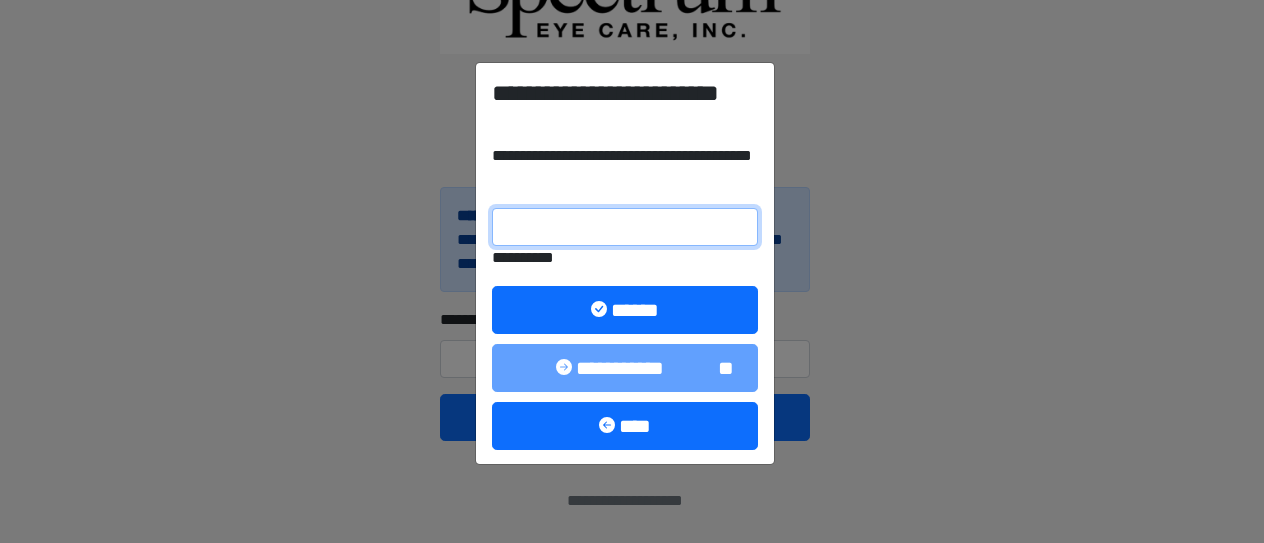 click on "**********" at bounding box center (625, 227) 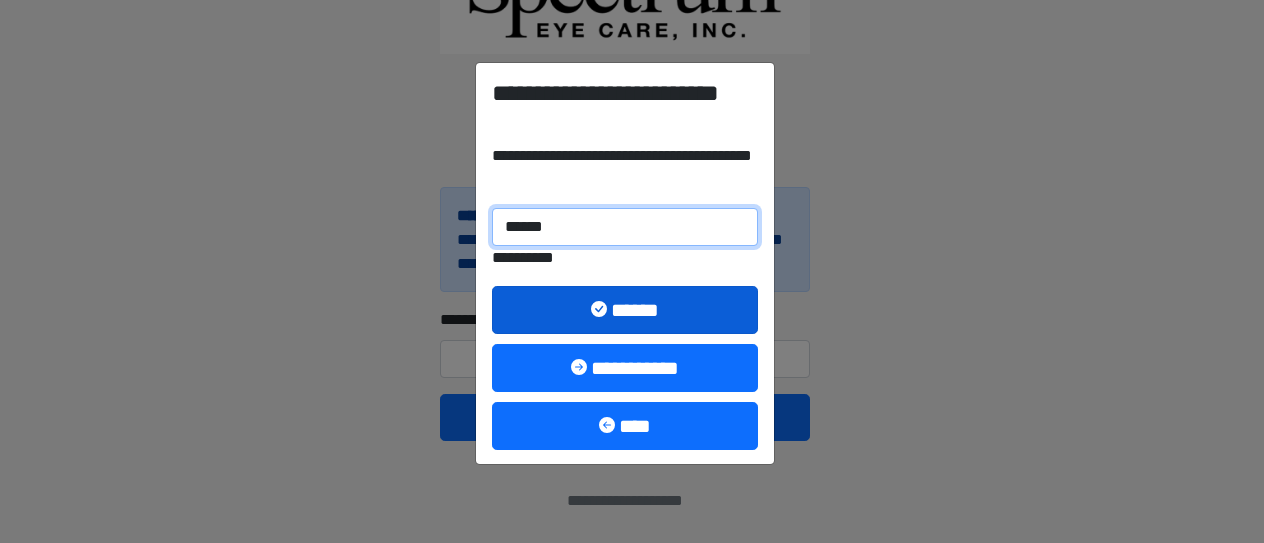 type on "******" 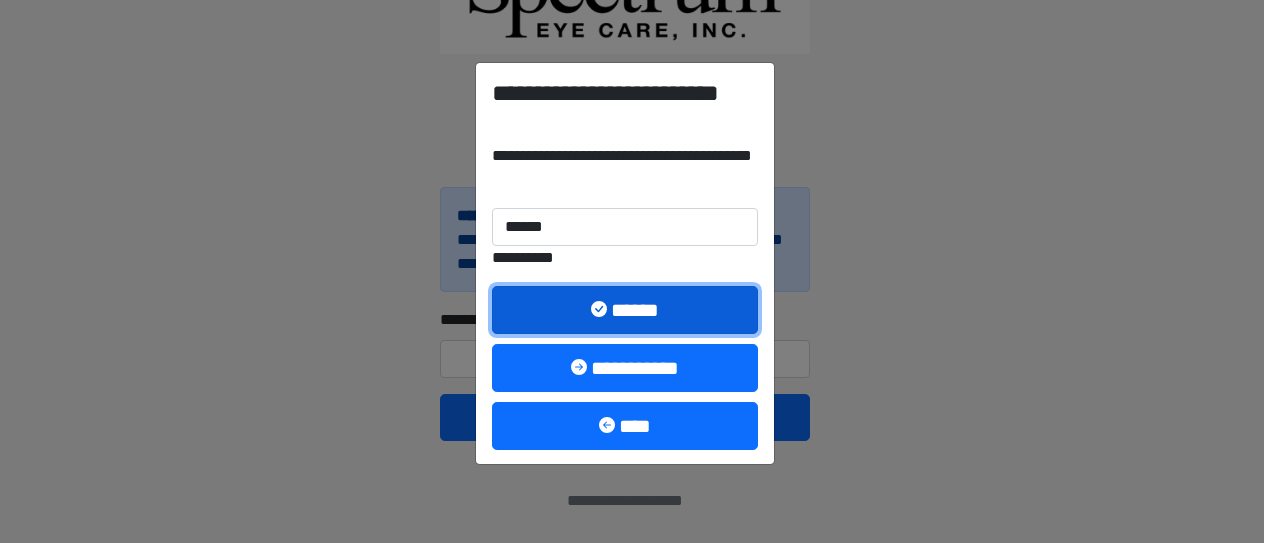 click on "******" at bounding box center (625, 309) 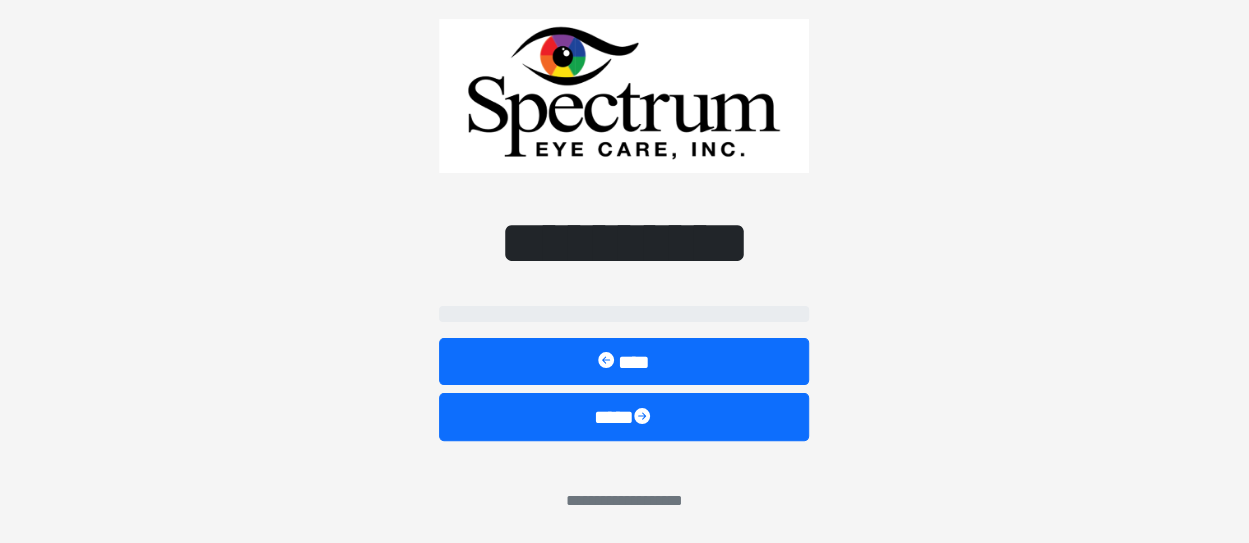 scroll, scrollTop: 0, scrollLeft: 0, axis: both 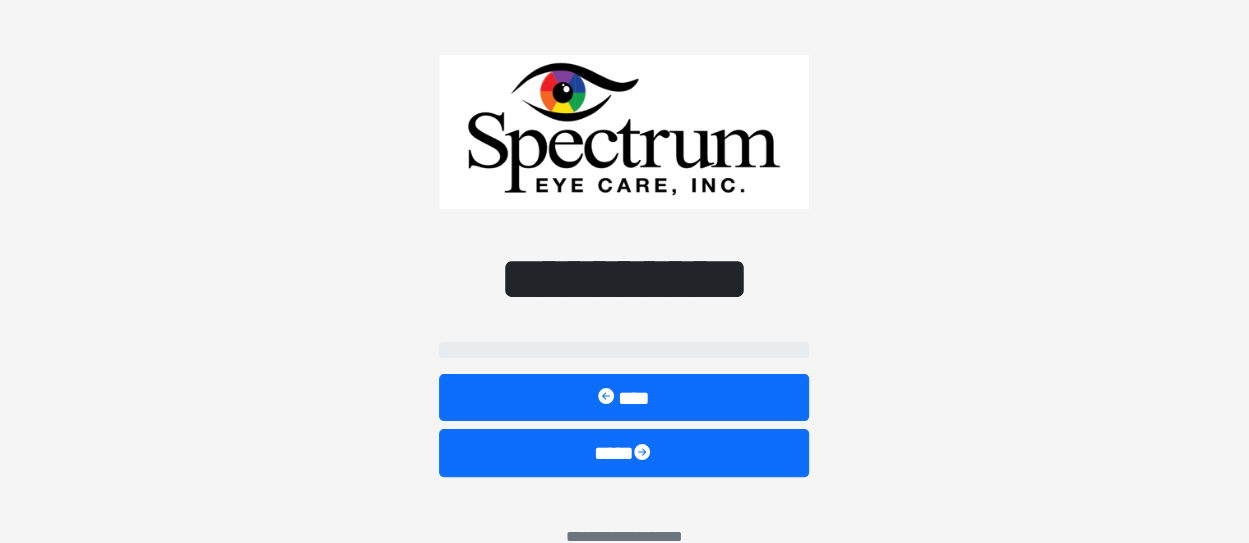 select on "**" 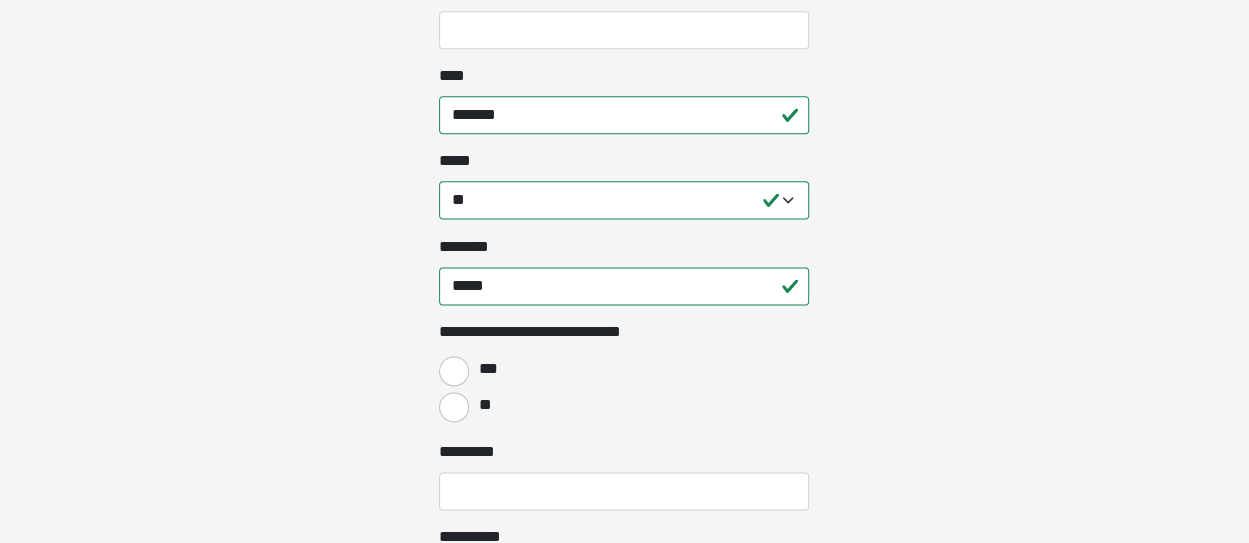 scroll, scrollTop: 1200, scrollLeft: 0, axis: vertical 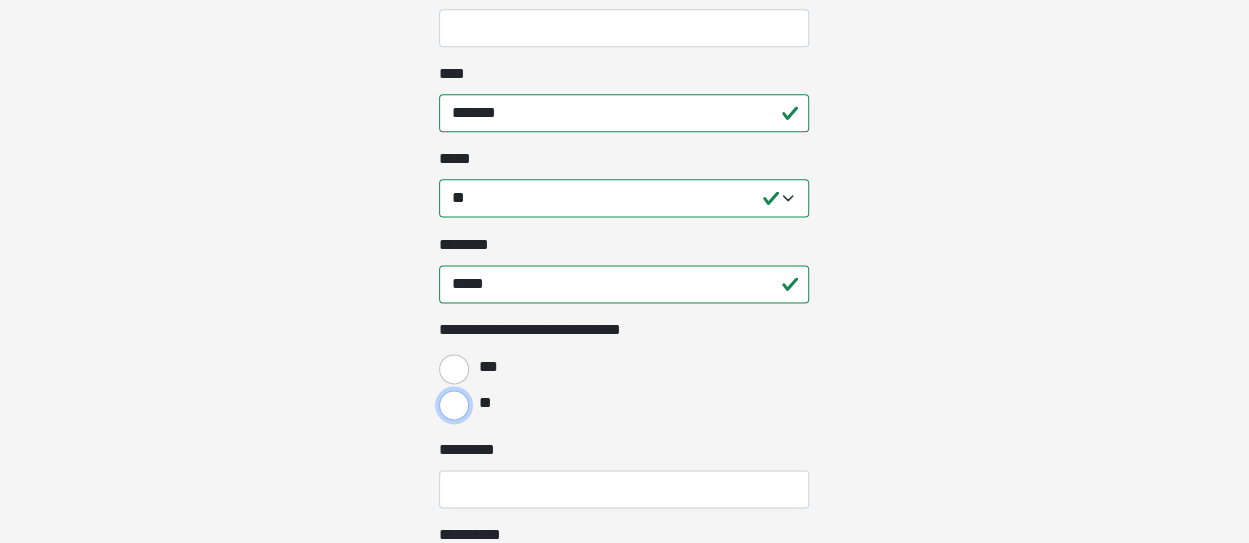 click on "**" at bounding box center [454, 405] 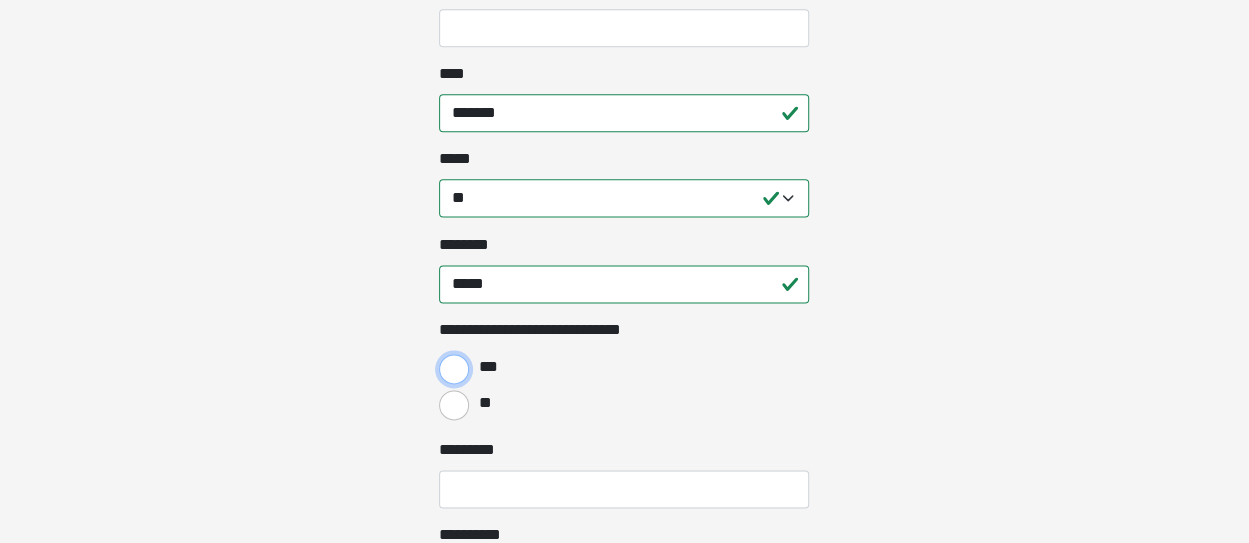 click on "***" at bounding box center (454, 369) 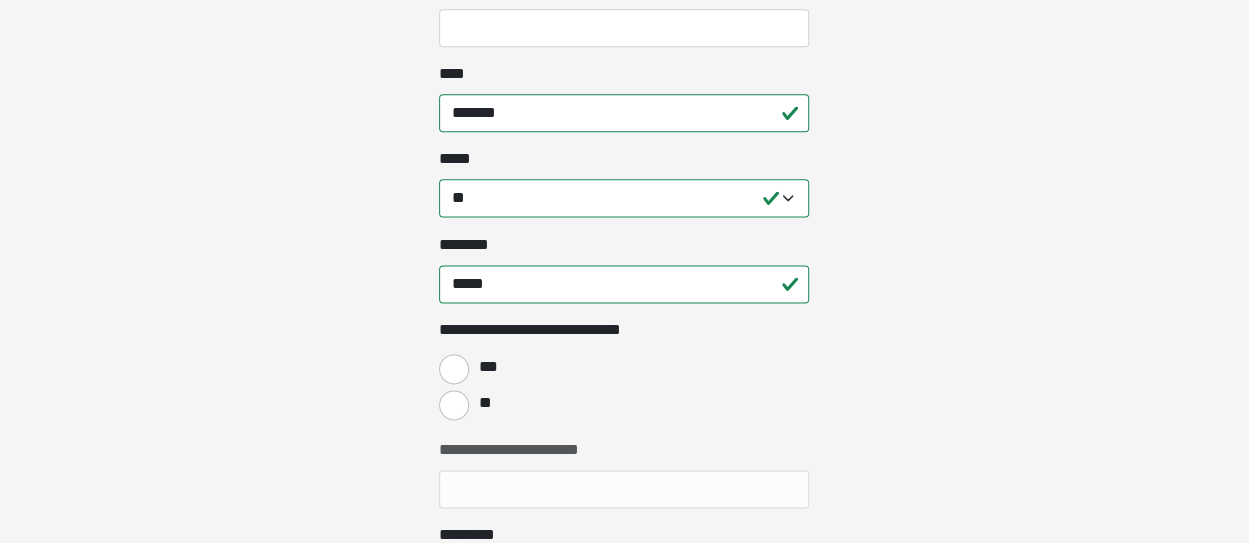click on "**" at bounding box center [454, 405] 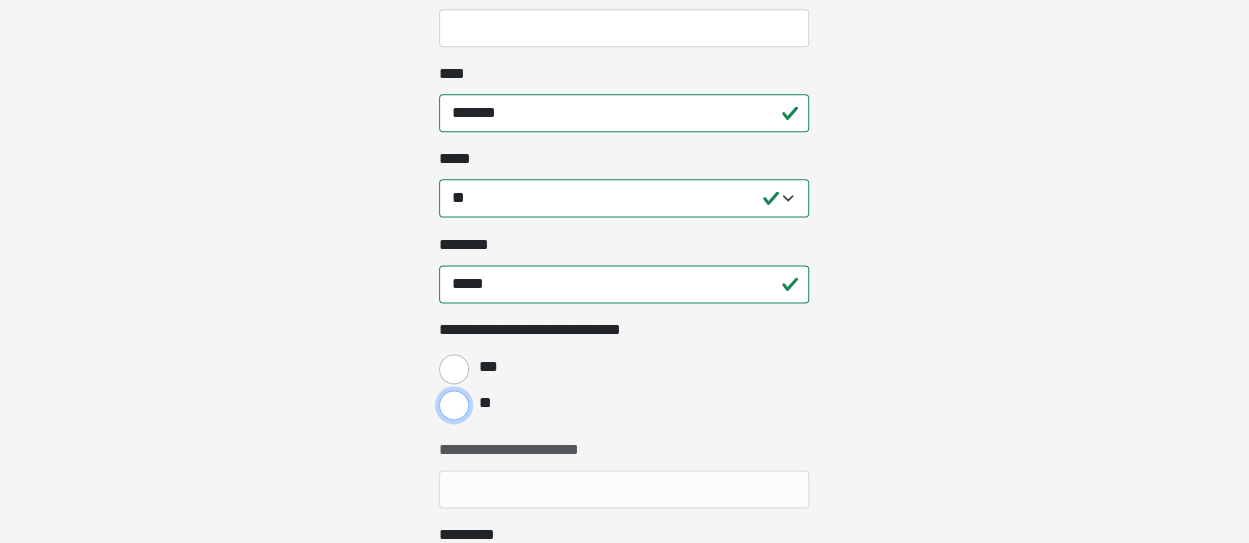 radio on "****" 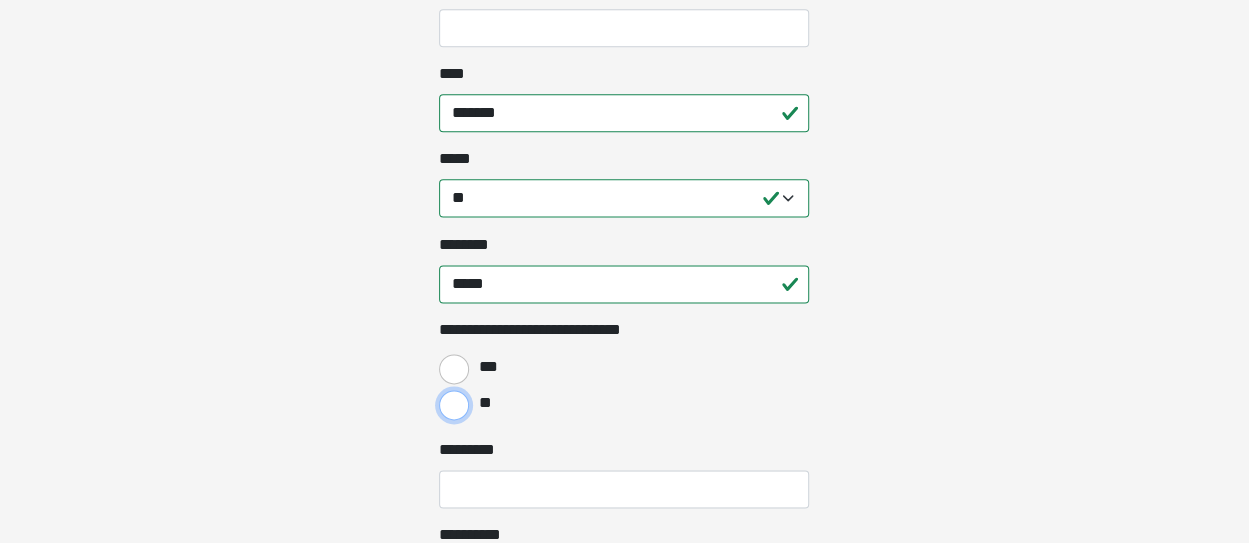 click on "**" at bounding box center (454, 405) 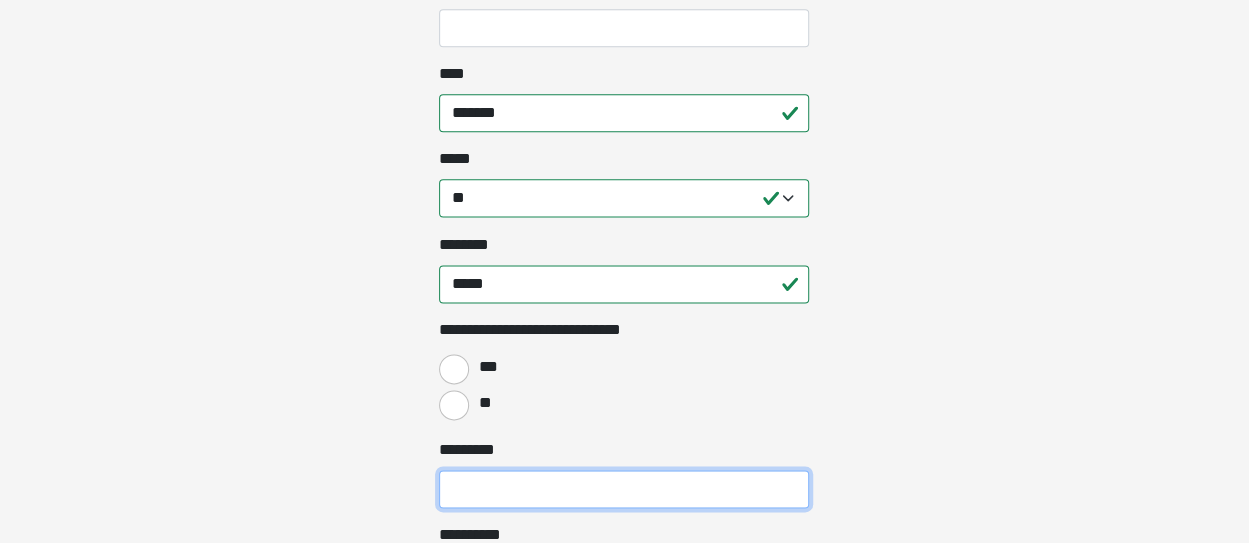 click on "*********" at bounding box center [624, 489] 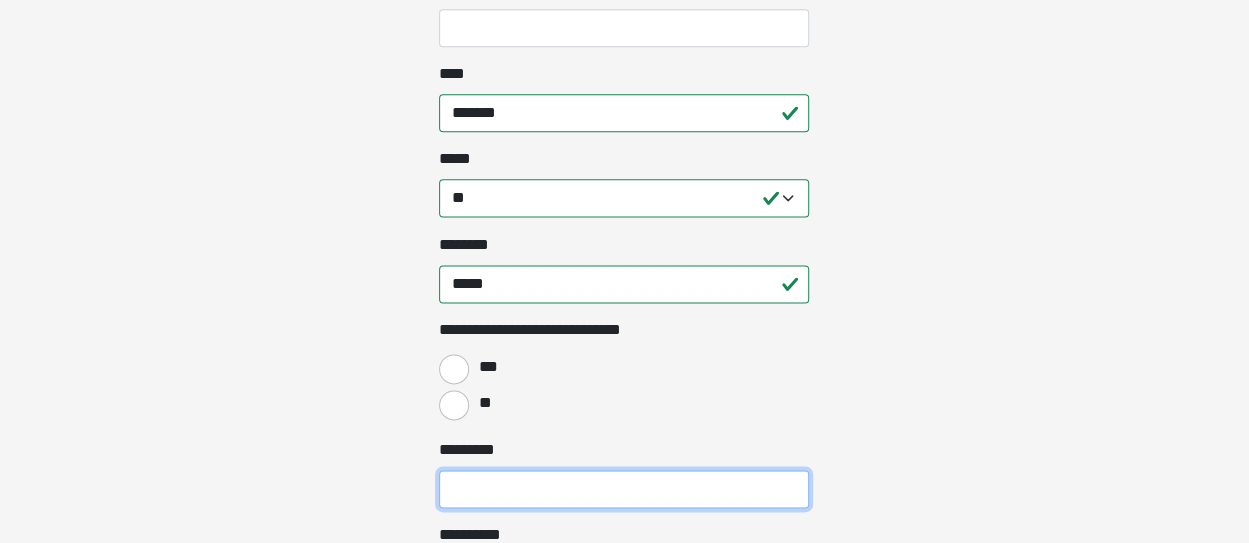 type on "*******" 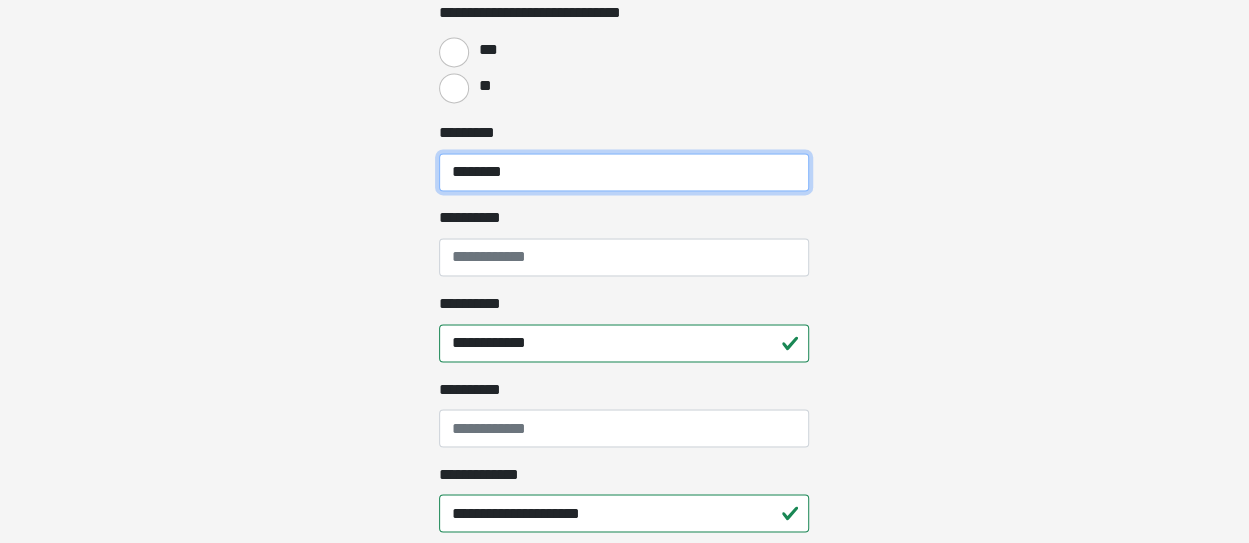 scroll, scrollTop: 1520, scrollLeft: 0, axis: vertical 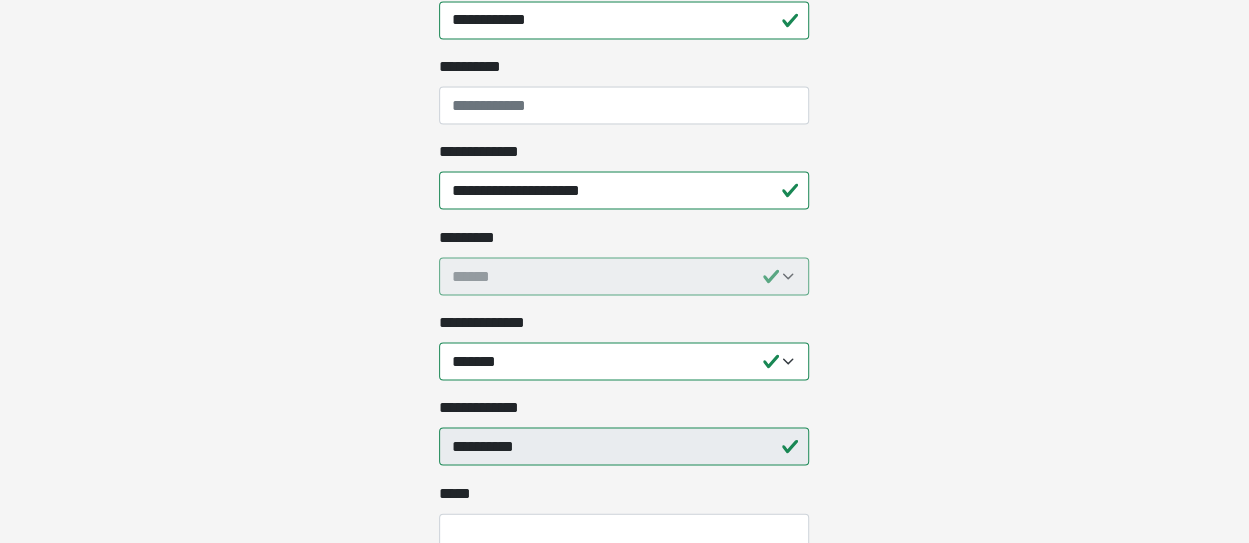click on "**********" at bounding box center [624, -1569] 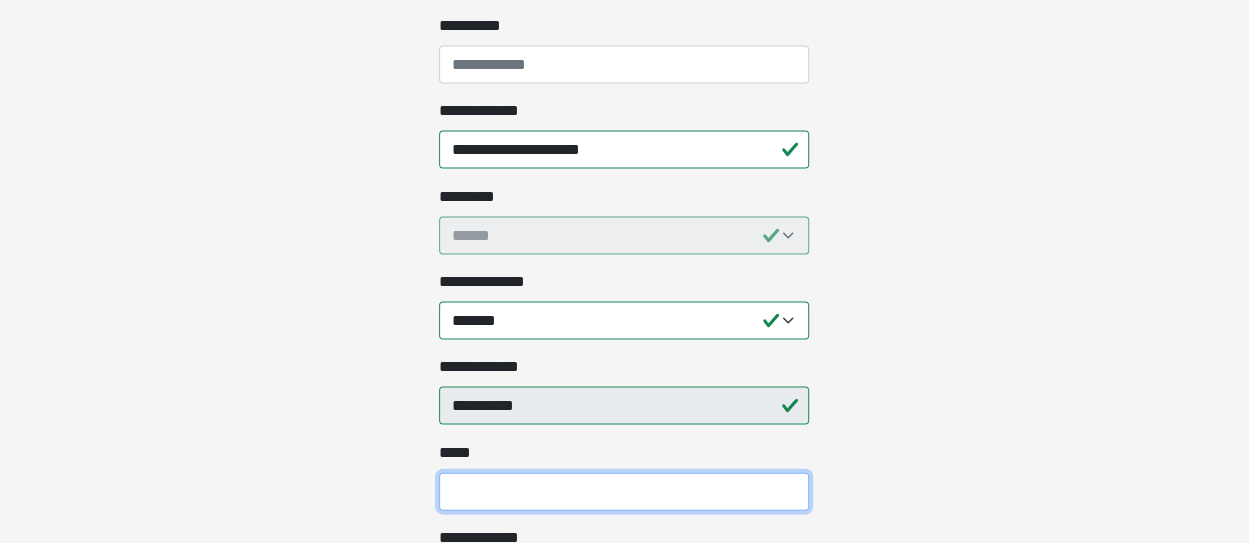 click on "*** *" at bounding box center (624, 492) 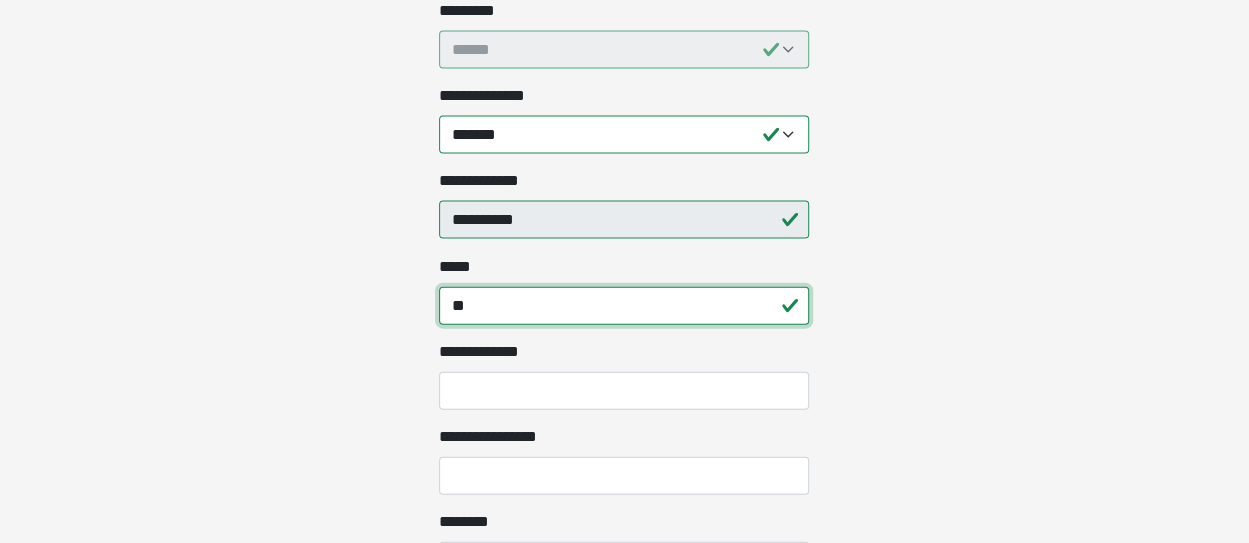 scroll, scrollTop: 2080, scrollLeft: 0, axis: vertical 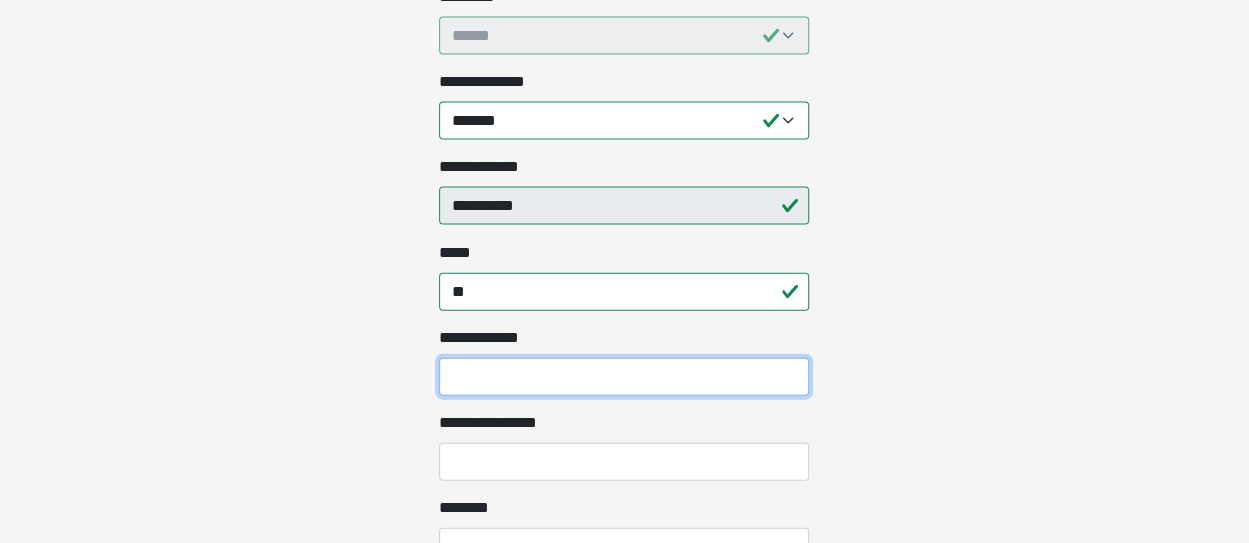 click on "**********" at bounding box center [624, 377] 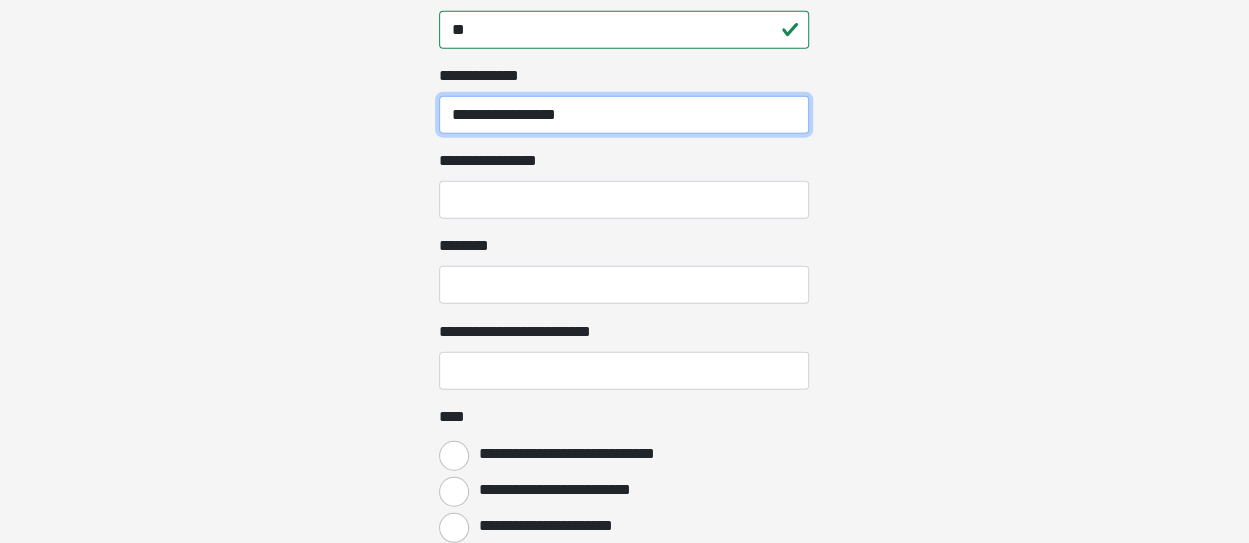 scroll, scrollTop: 2360, scrollLeft: 0, axis: vertical 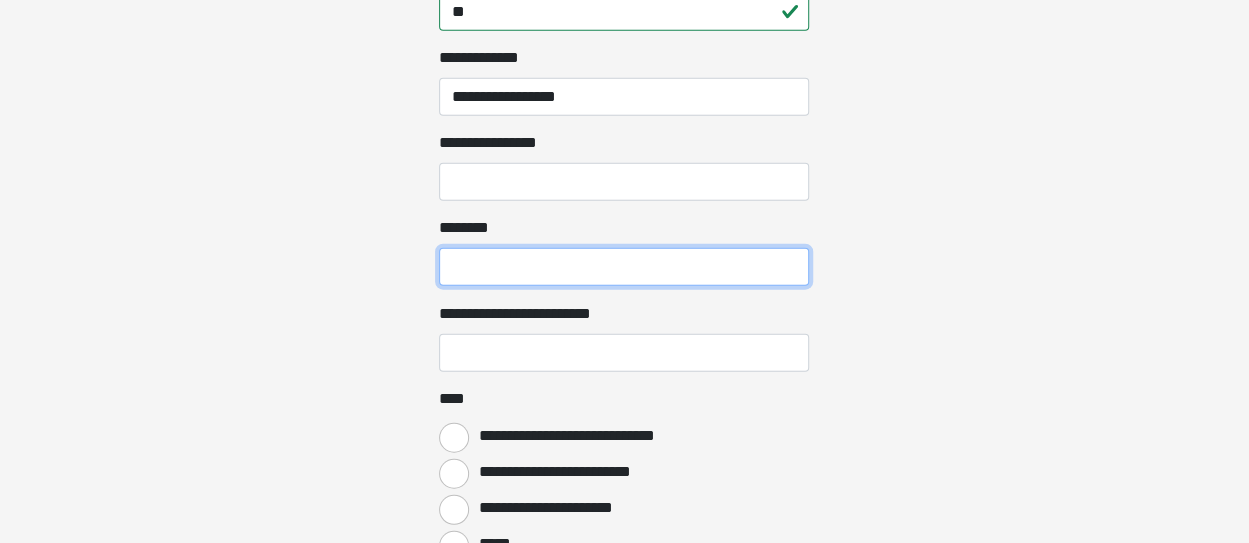 click on "********" at bounding box center [624, 267] 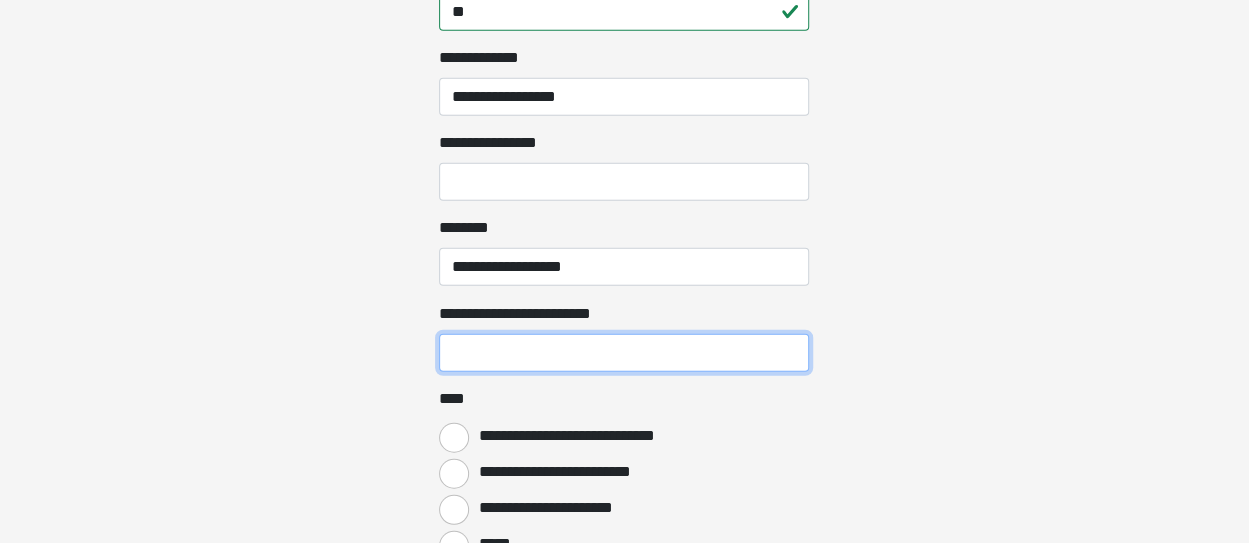 click on "**********" at bounding box center (624, 353) 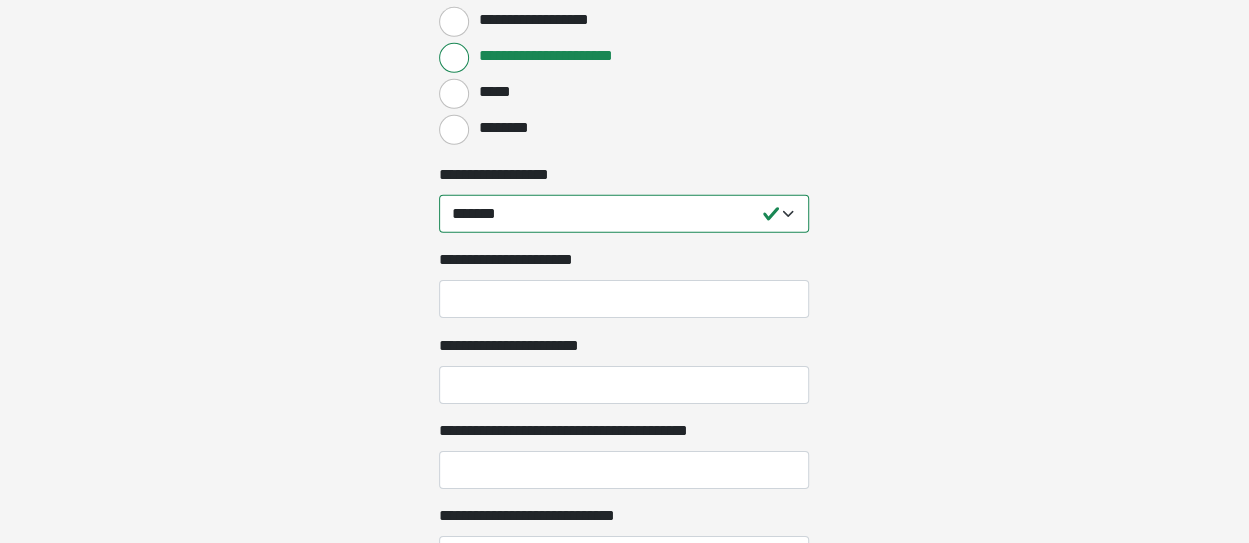 scroll, scrollTop: 3053, scrollLeft: 0, axis: vertical 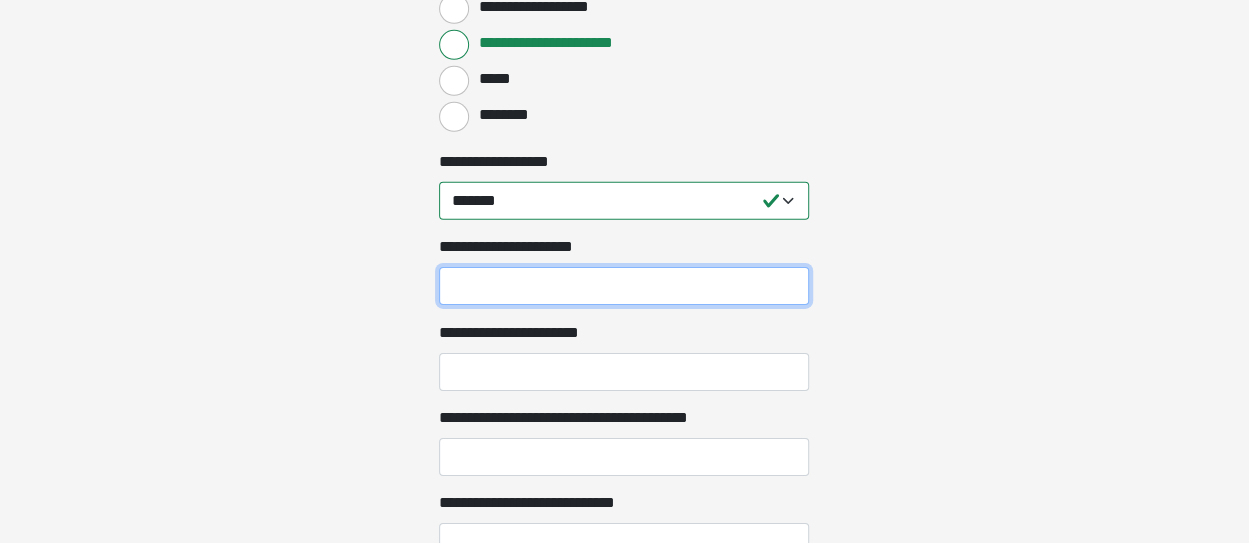 click on "**********" at bounding box center (624, 286) 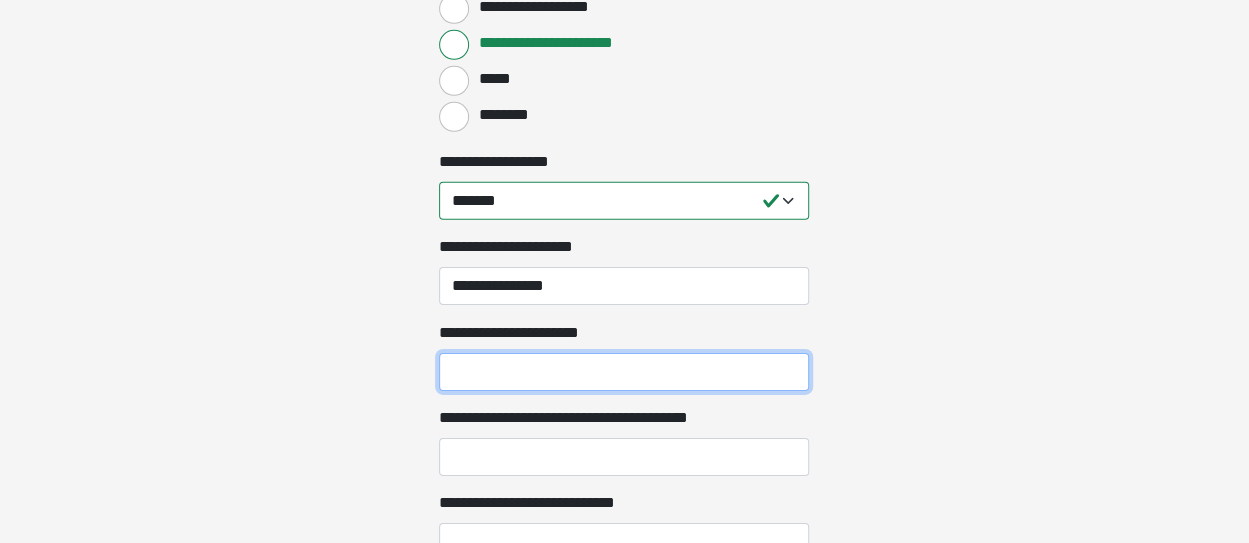 click on "**********" at bounding box center [624, 372] 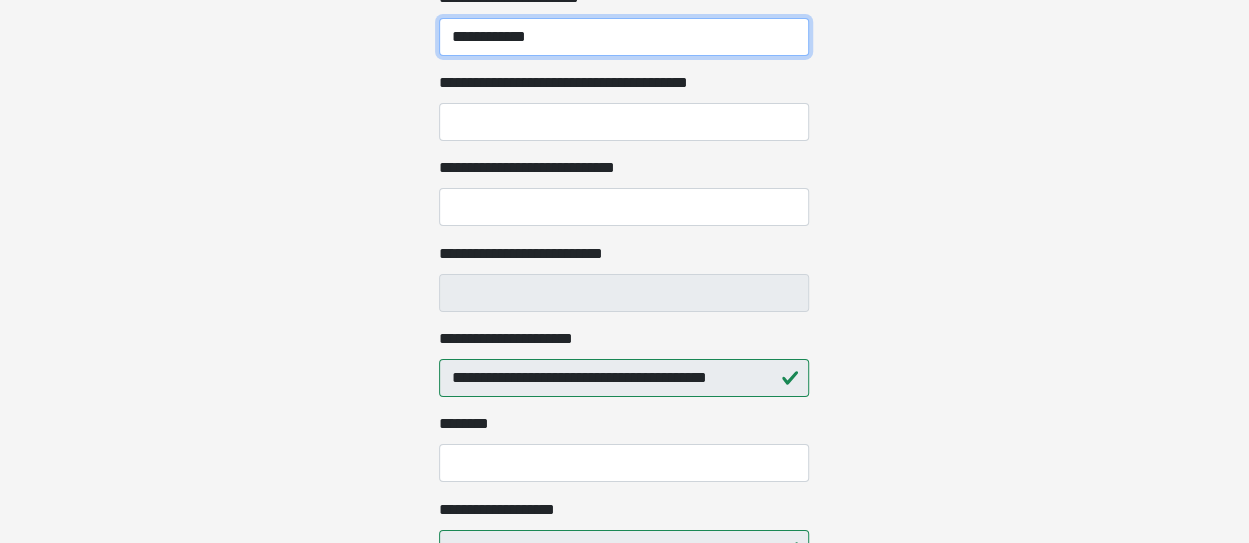 scroll, scrollTop: 3413, scrollLeft: 0, axis: vertical 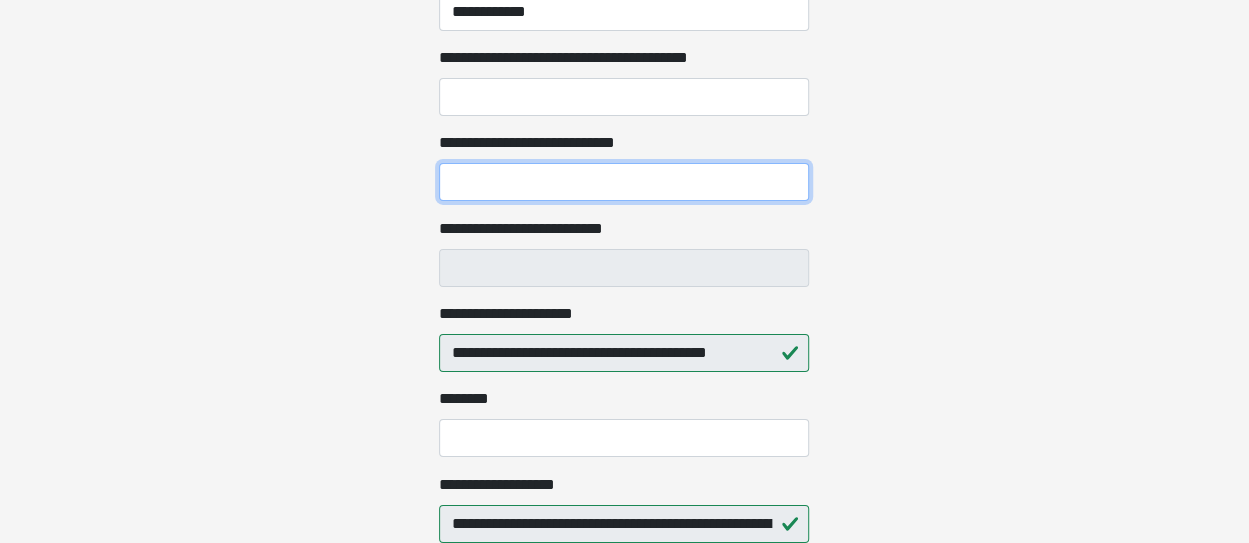 click on "**********" at bounding box center (624, 182) 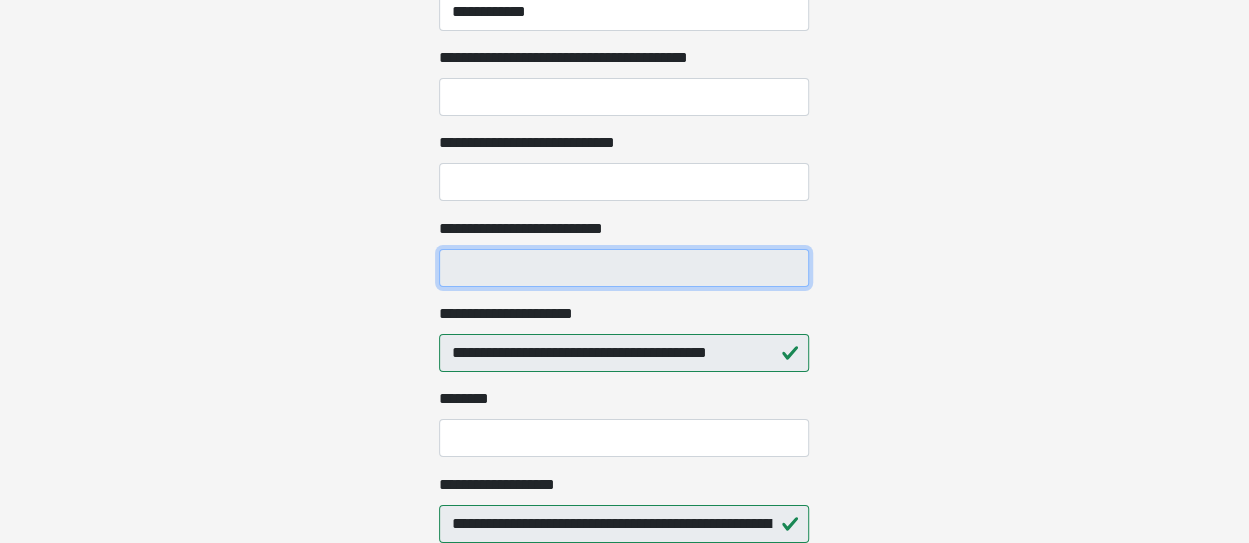 click on "**********" at bounding box center [624, 268] 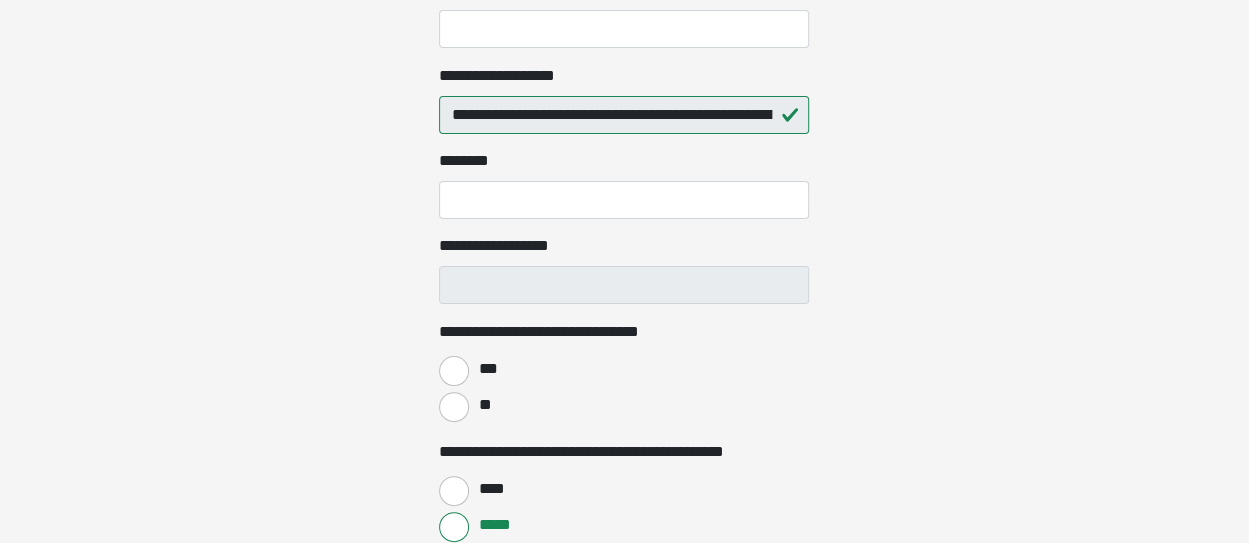 scroll, scrollTop: 3826, scrollLeft: 0, axis: vertical 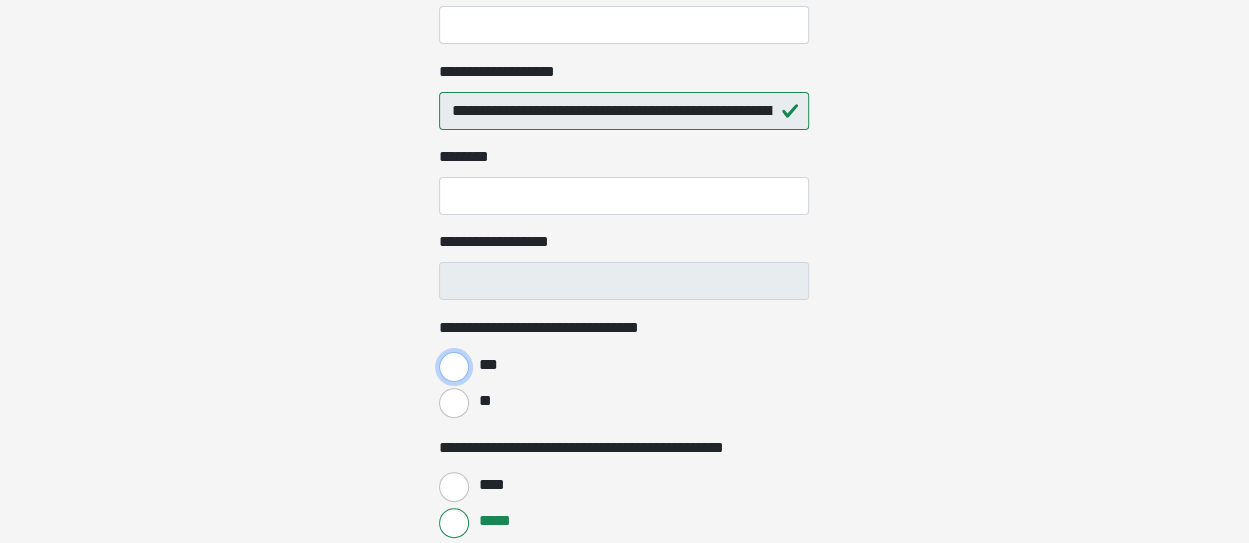 click on "***" at bounding box center [454, 367] 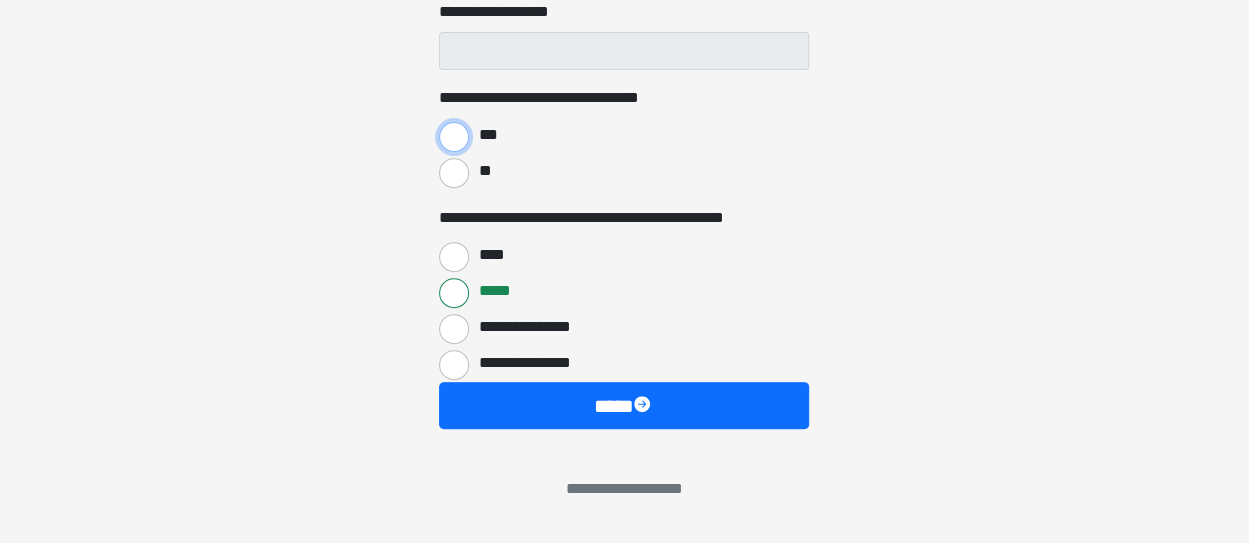 scroll, scrollTop: 4060, scrollLeft: 0, axis: vertical 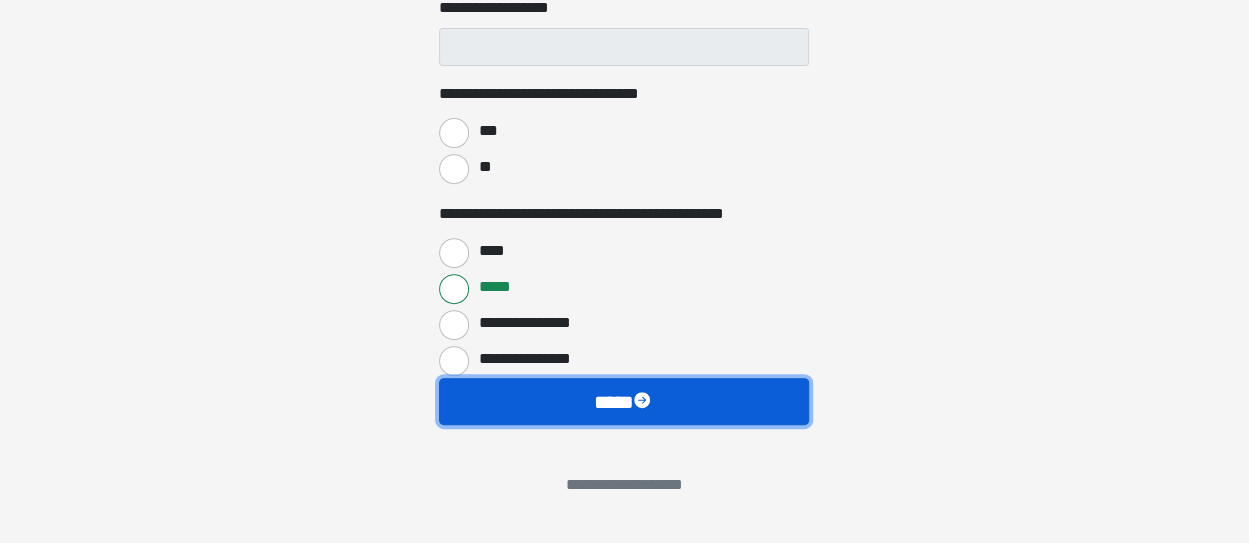 click on "****" at bounding box center [624, 401] 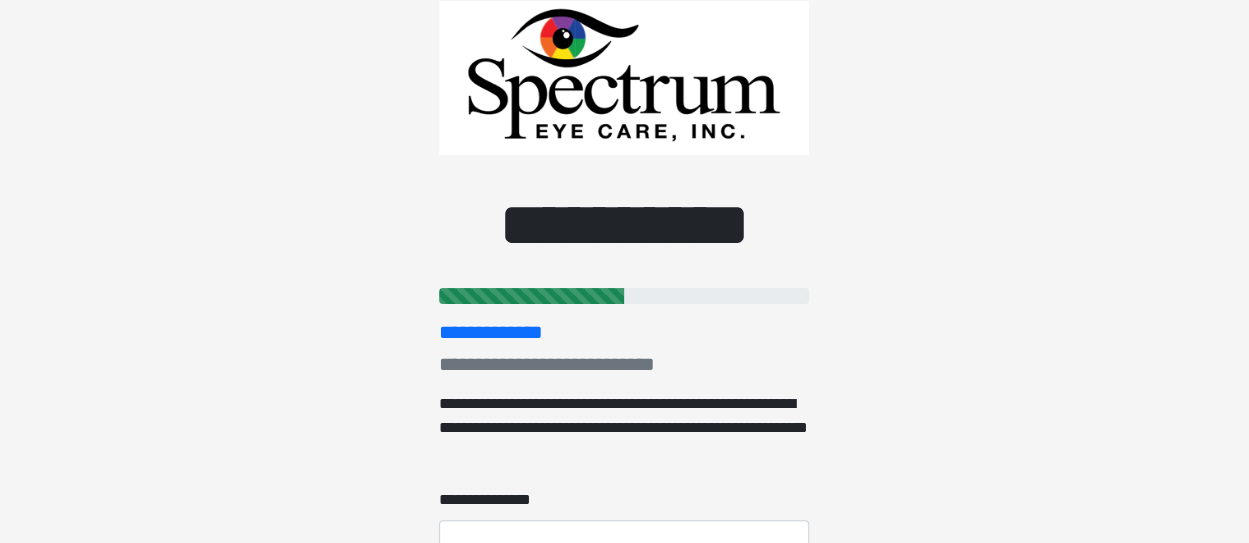 scroll, scrollTop: 0, scrollLeft: 0, axis: both 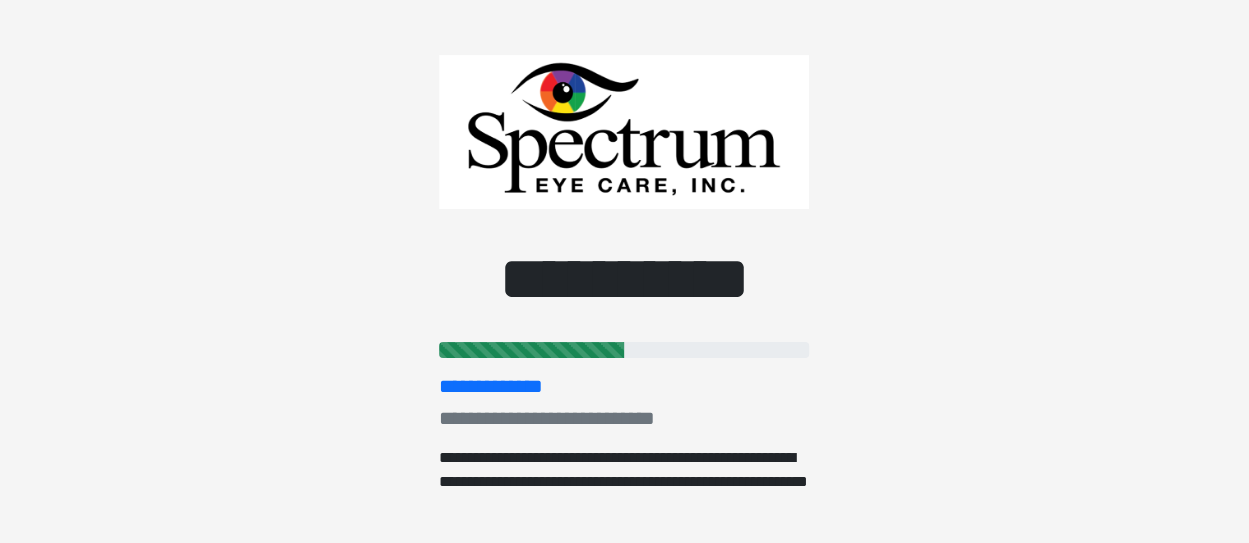 type 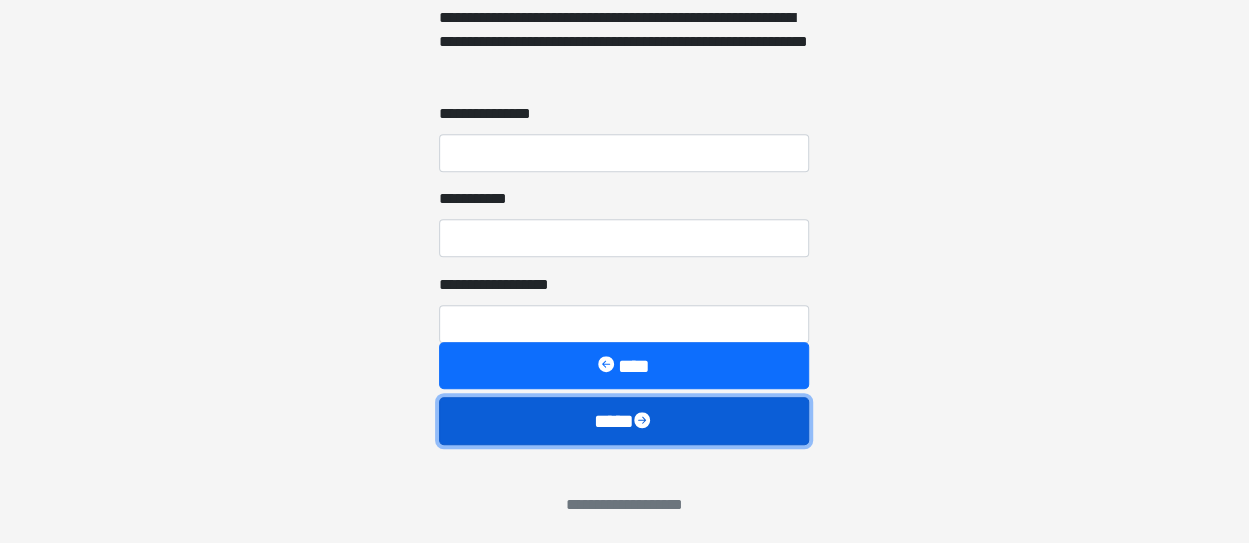 scroll, scrollTop: 460, scrollLeft: 0, axis: vertical 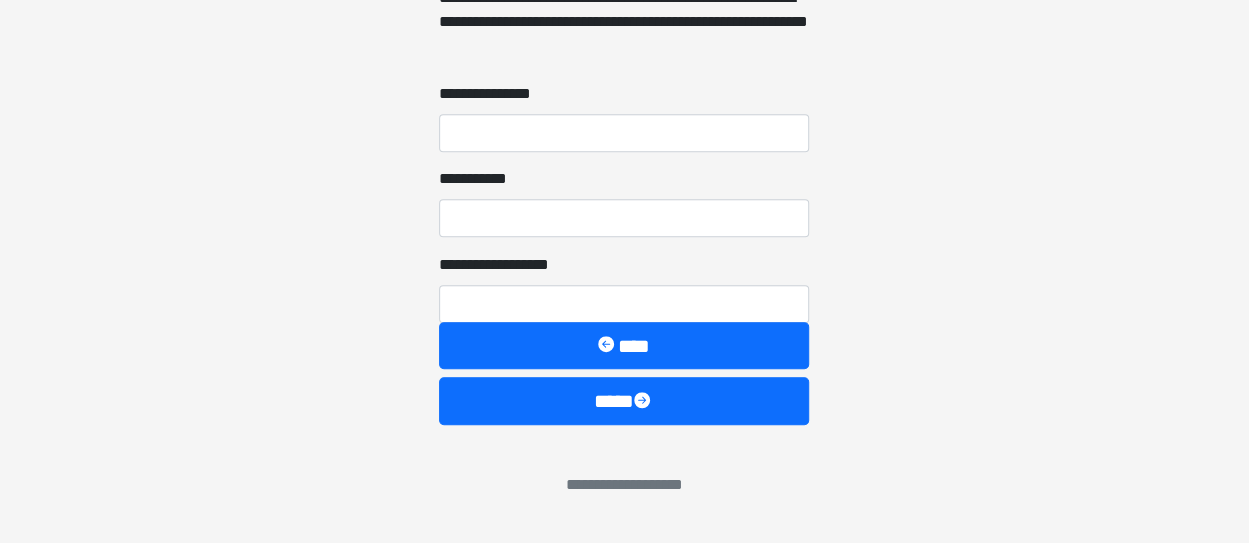 click on "**********" at bounding box center [624, -189] 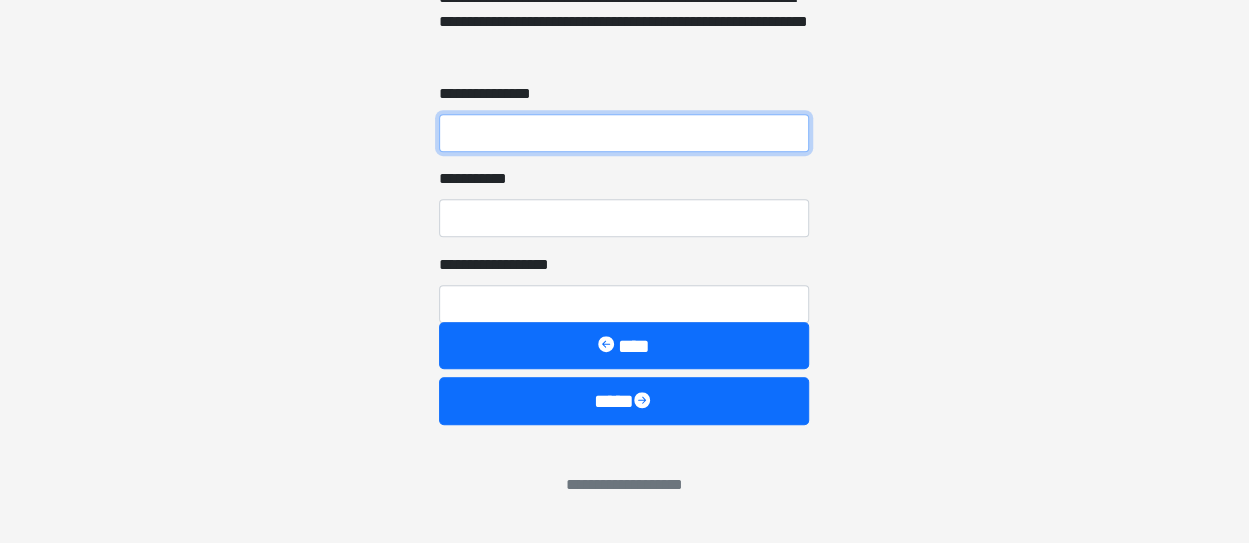 click on "**********" at bounding box center [624, 133] 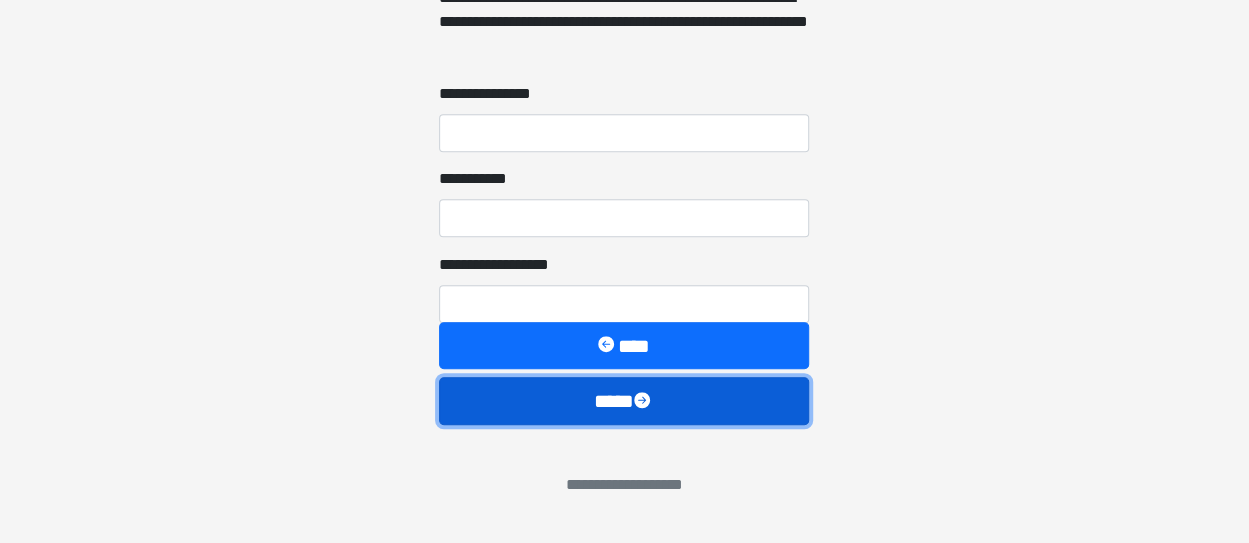 click at bounding box center (644, 402) 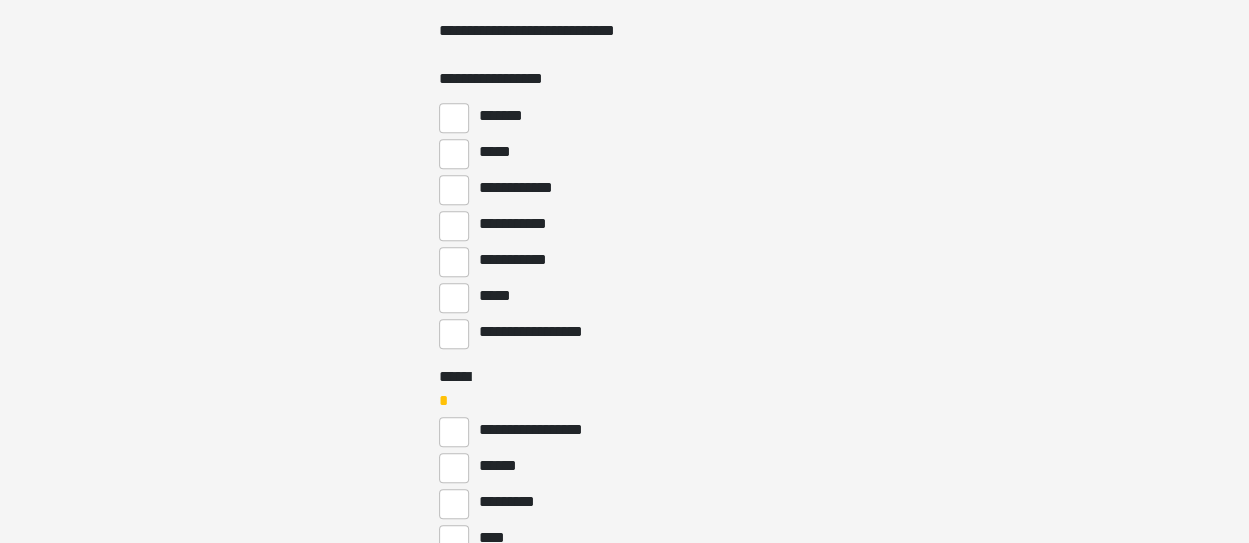 scroll, scrollTop: 480, scrollLeft: 0, axis: vertical 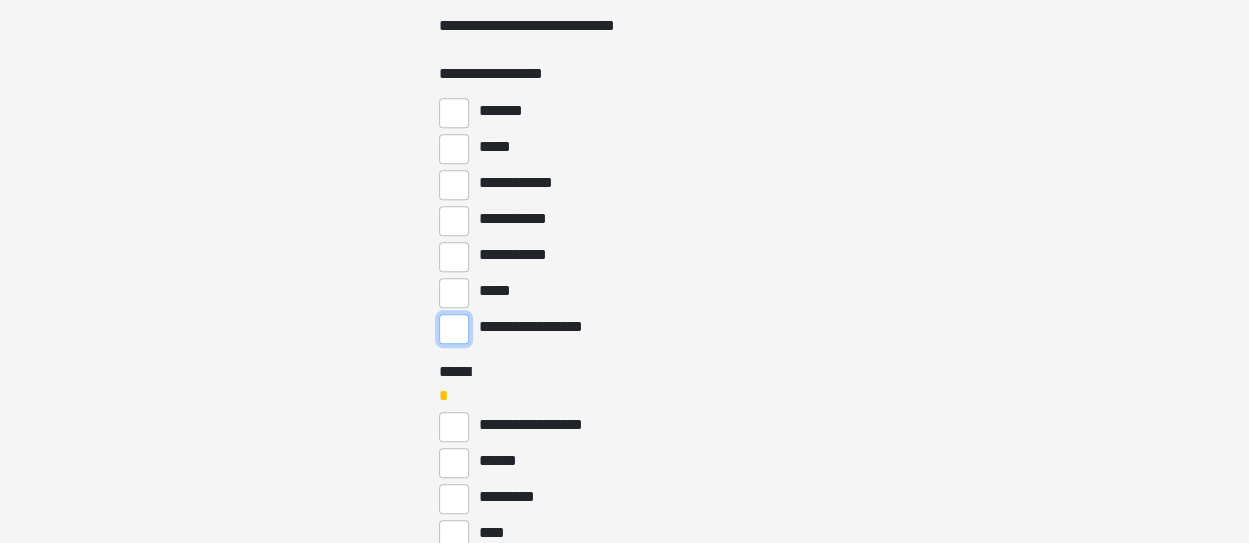 click on "**********" at bounding box center [454, 329] 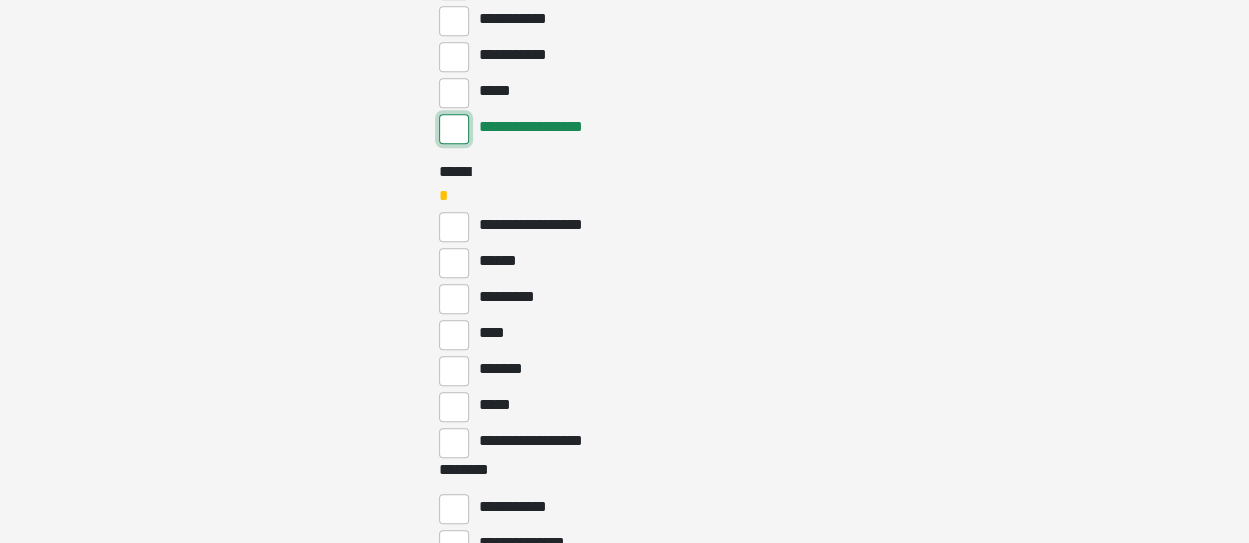 scroll, scrollTop: 720, scrollLeft: 0, axis: vertical 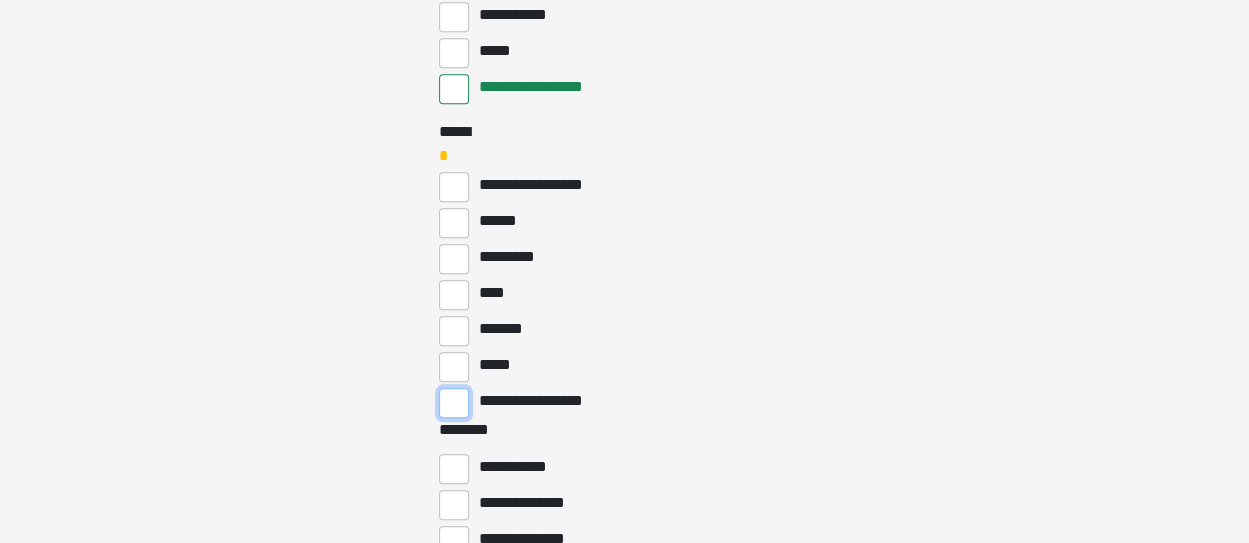 click on "**********" at bounding box center [454, 403] 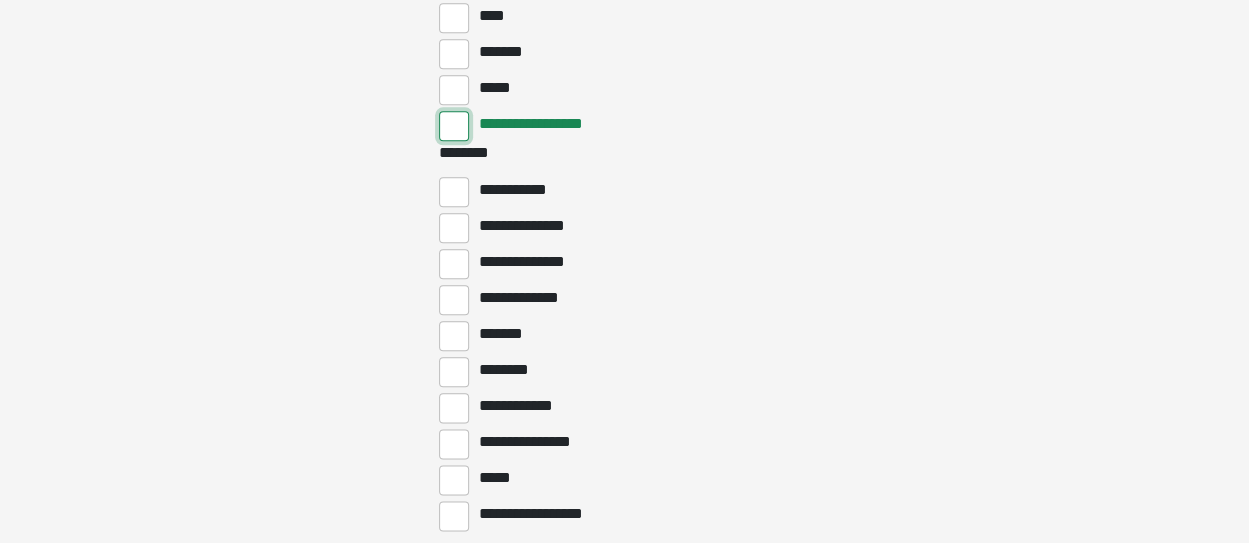 scroll, scrollTop: 1000, scrollLeft: 0, axis: vertical 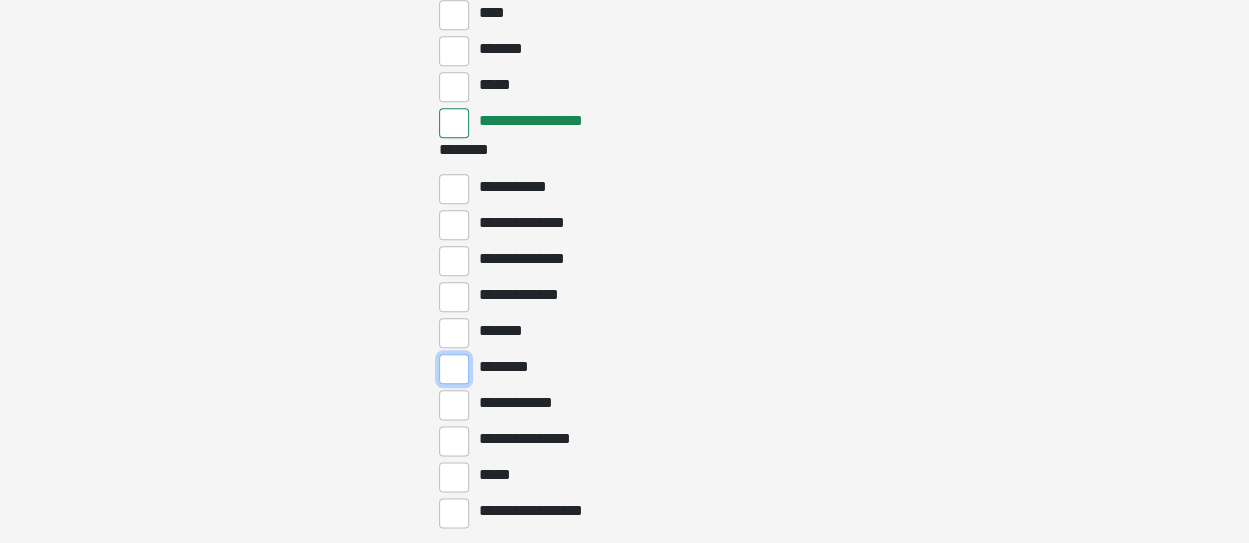 click on "********" at bounding box center (454, 369) 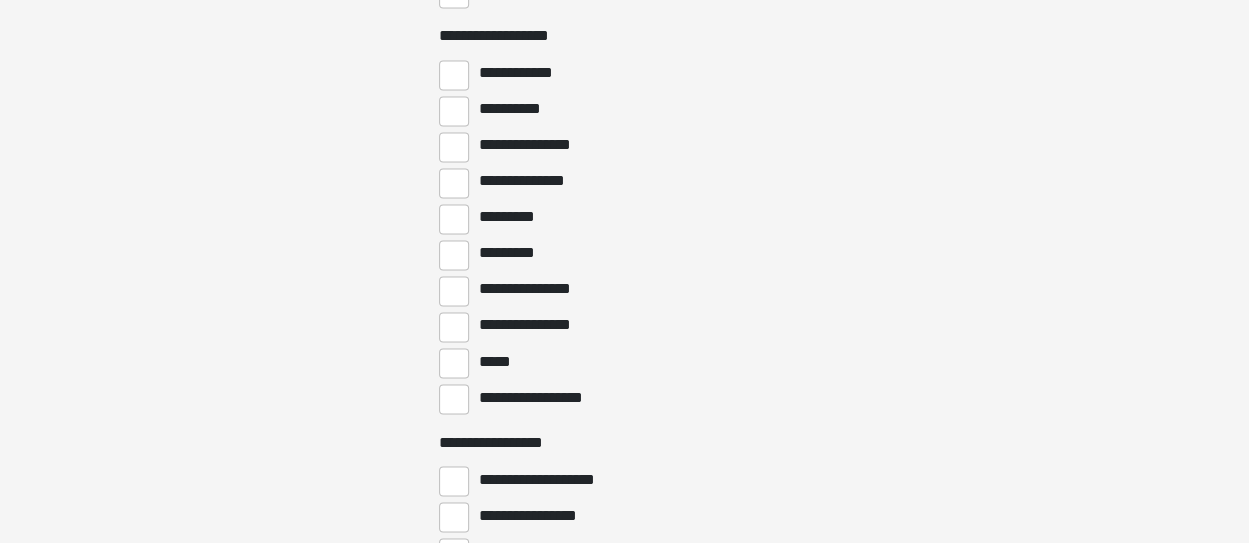 scroll, scrollTop: 1560, scrollLeft: 0, axis: vertical 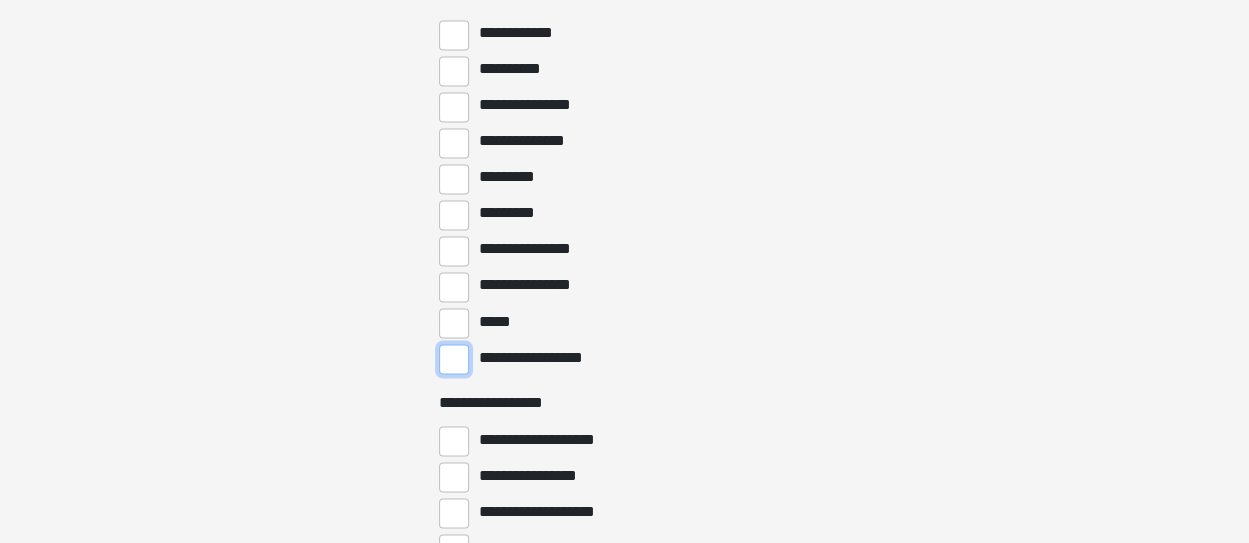 click on "**********" at bounding box center [454, 359] 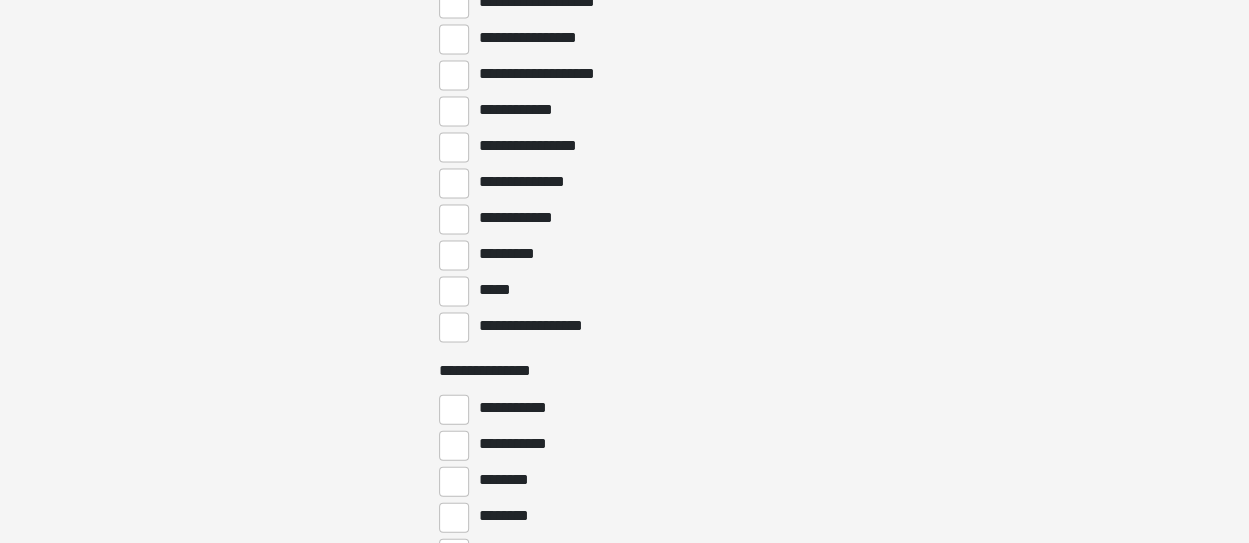 scroll, scrollTop: 2000, scrollLeft: 0, axis: vertical 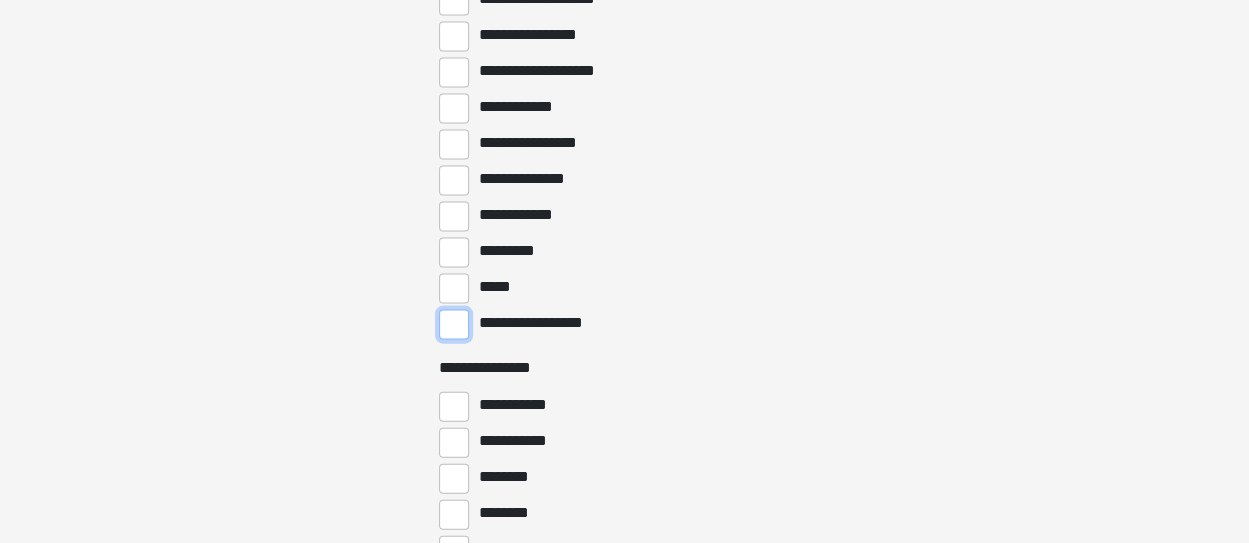 click on "**********" at bounding box center [454, 325] 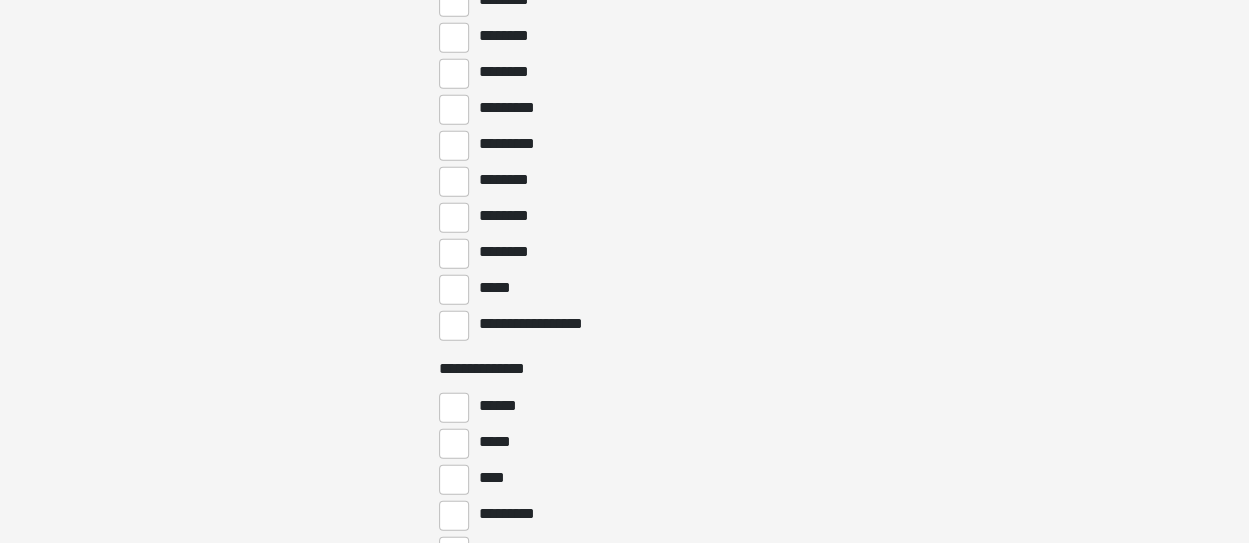 scroll, scrollTop: 2480, scrollLeft: 0, axis: vertical 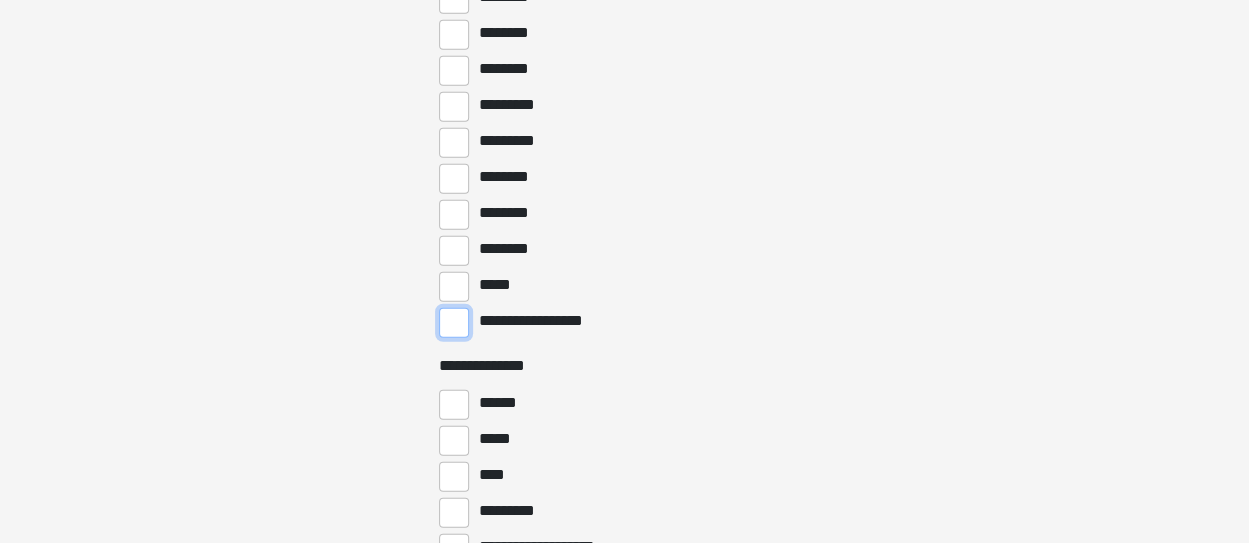 click on "**********" at bounding box center (454, 323) 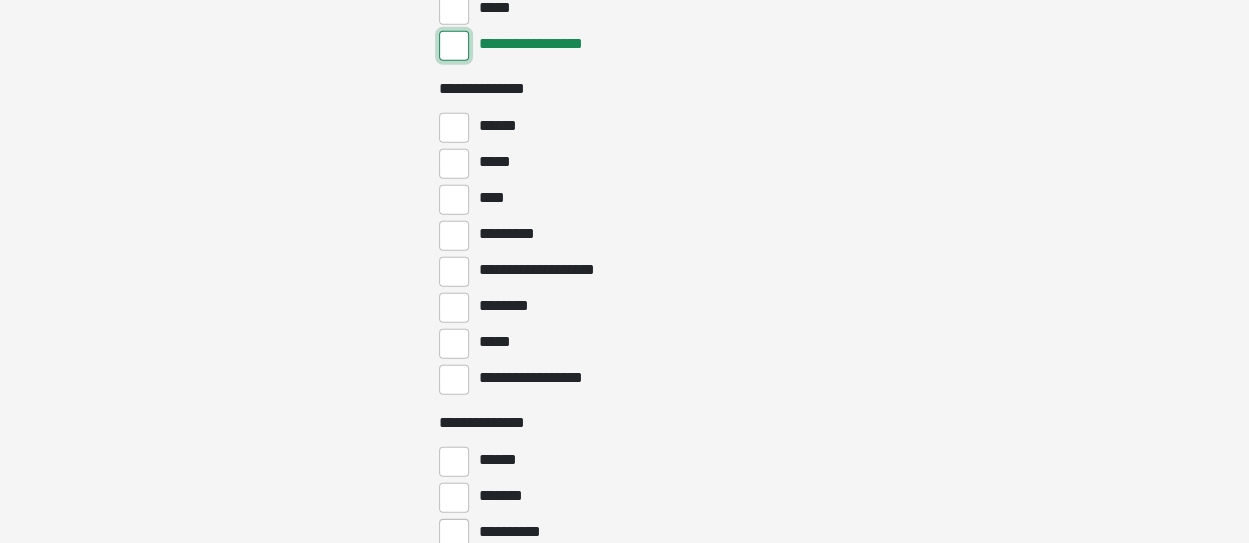 scroll, scrollTop: 2760, scrollLeft: 0, axis: vertical 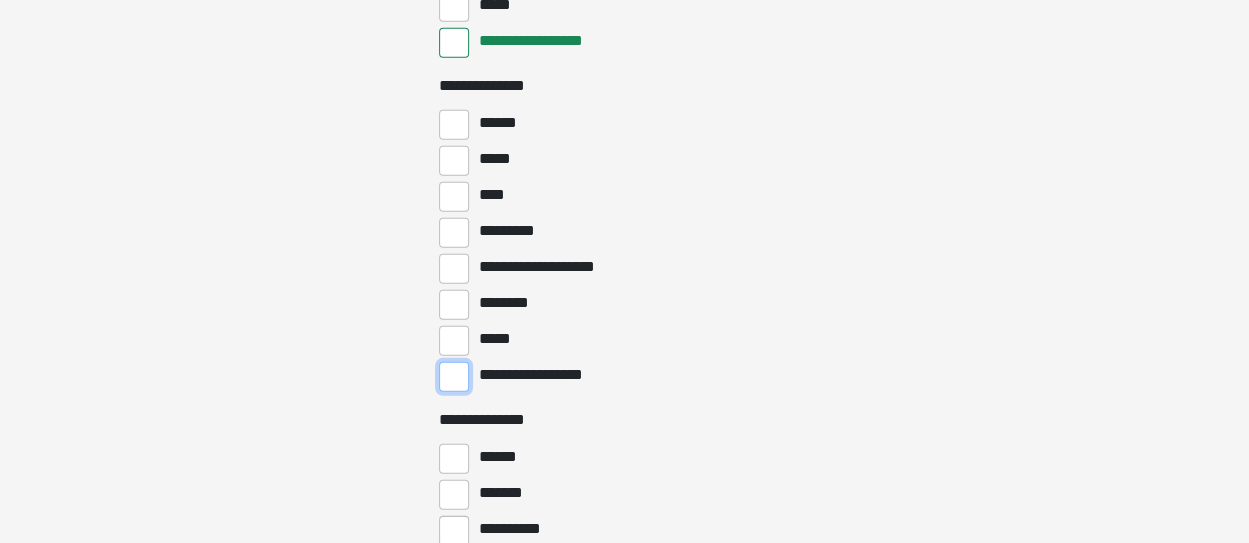 click on "**********" at bounding box center [454, 377] 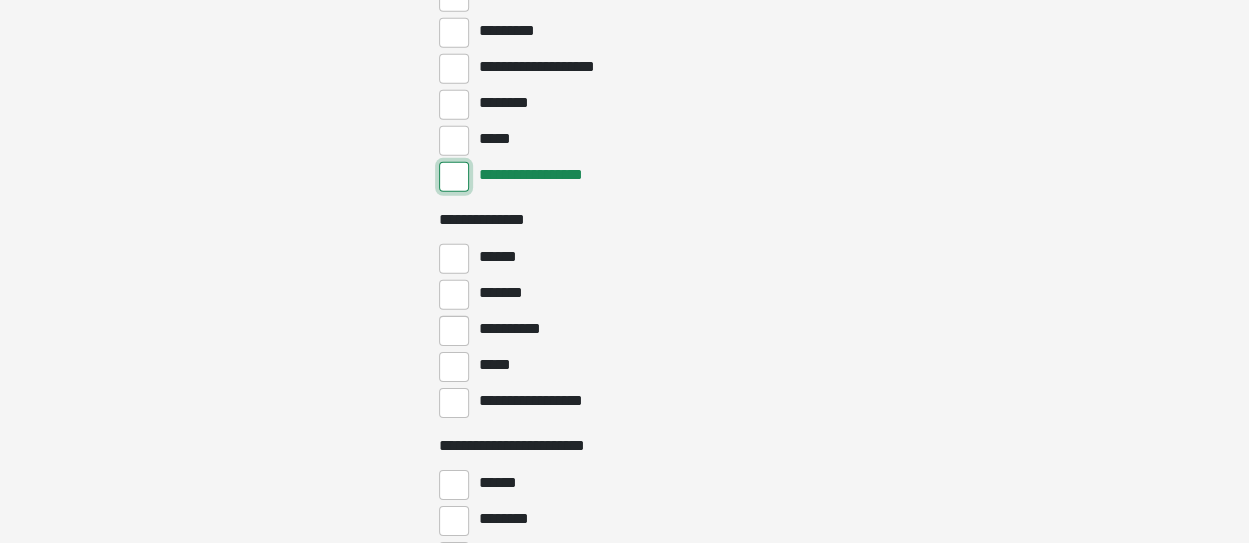 scroll, scrollTop: 3000, scrollLeft: 0, axis: vertical 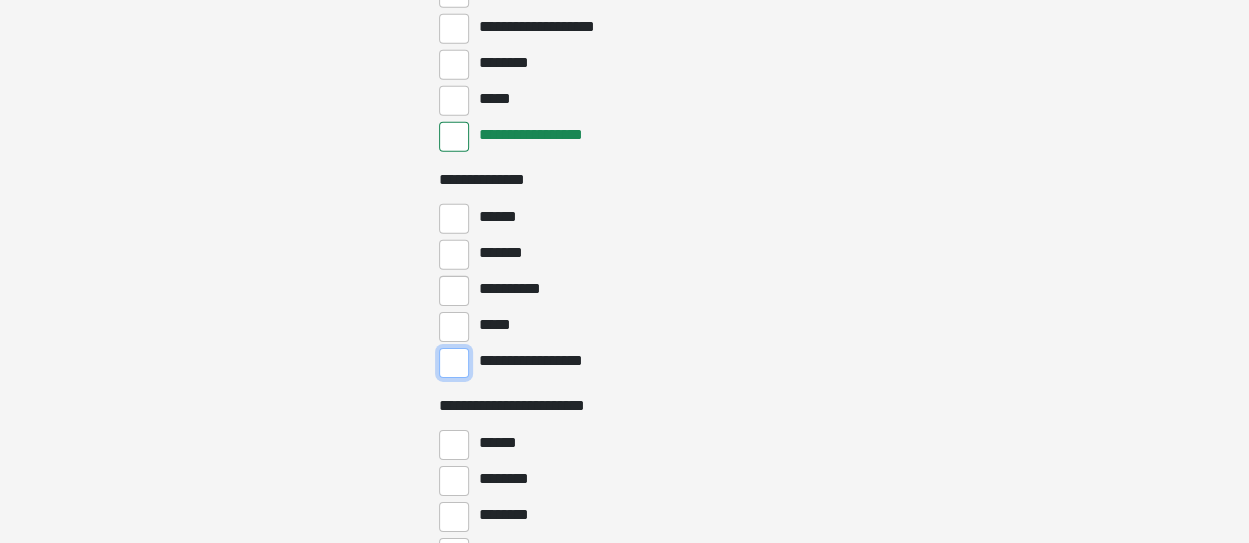 click on "**********" at bounding box center [454, 363] 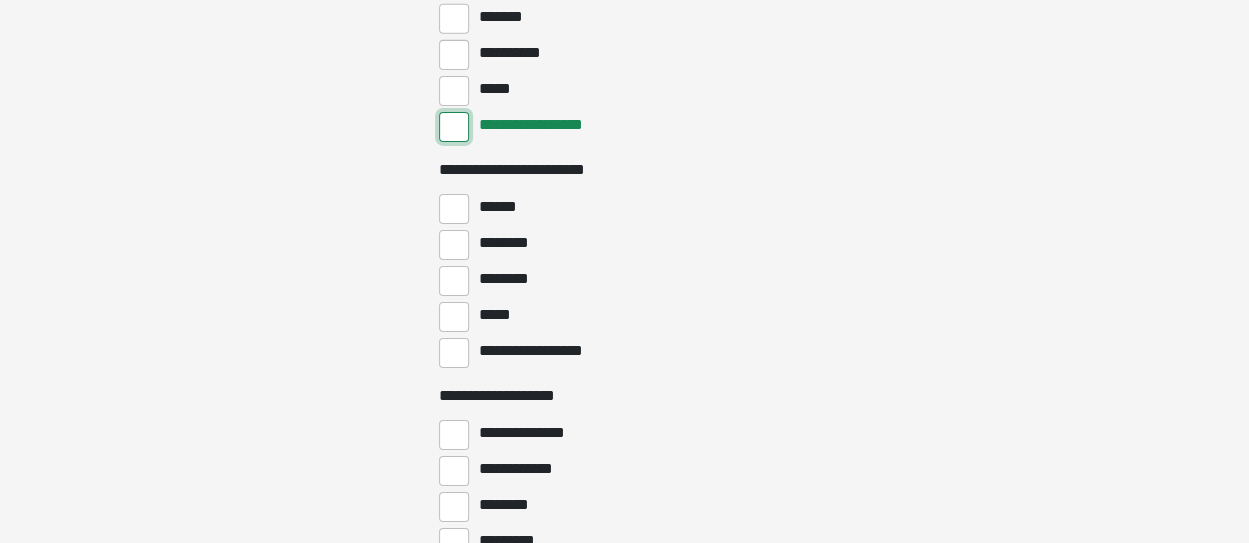 scroll, scrollTop: 3240, scrollLeft: 0, axis: vertical 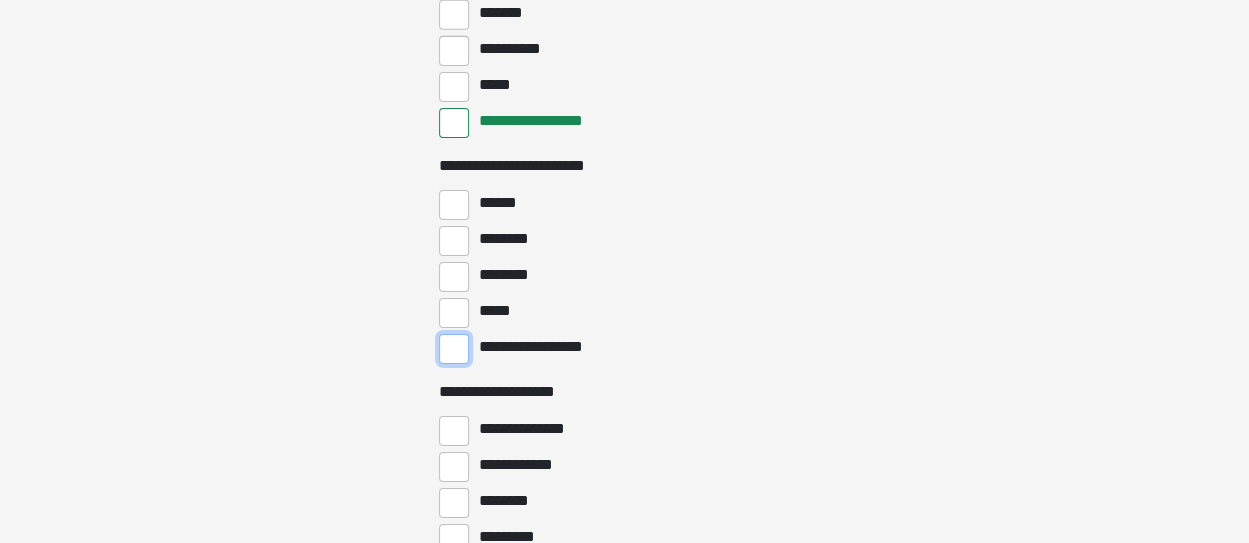 click on "**********" at bounding box center [454, 349] 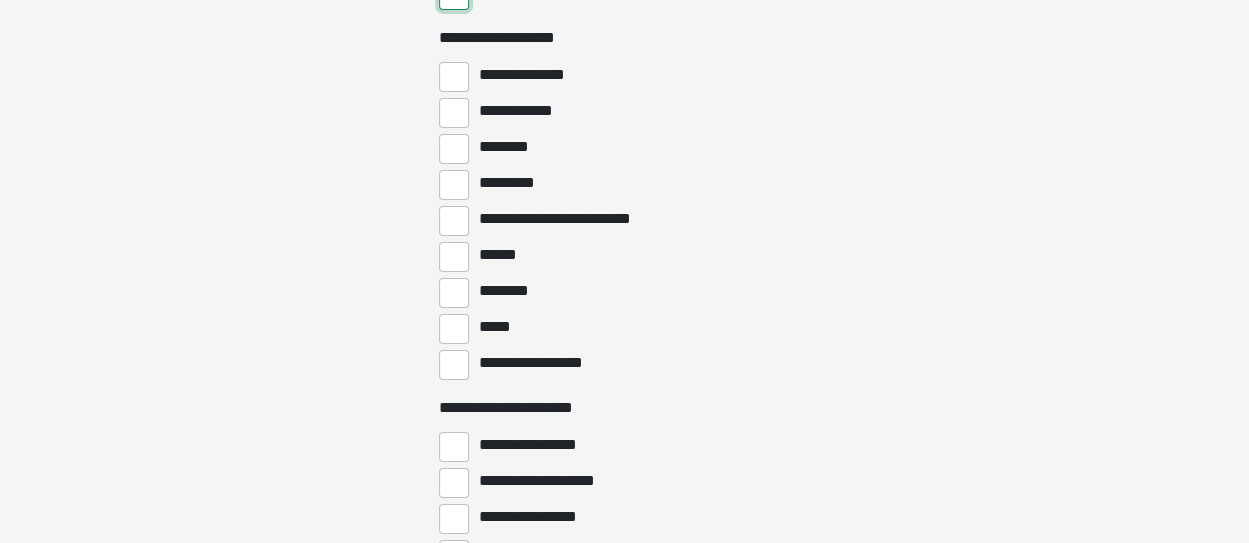 scroll, scrollTop: 3600, scrollLeft: 0, axis: vertical 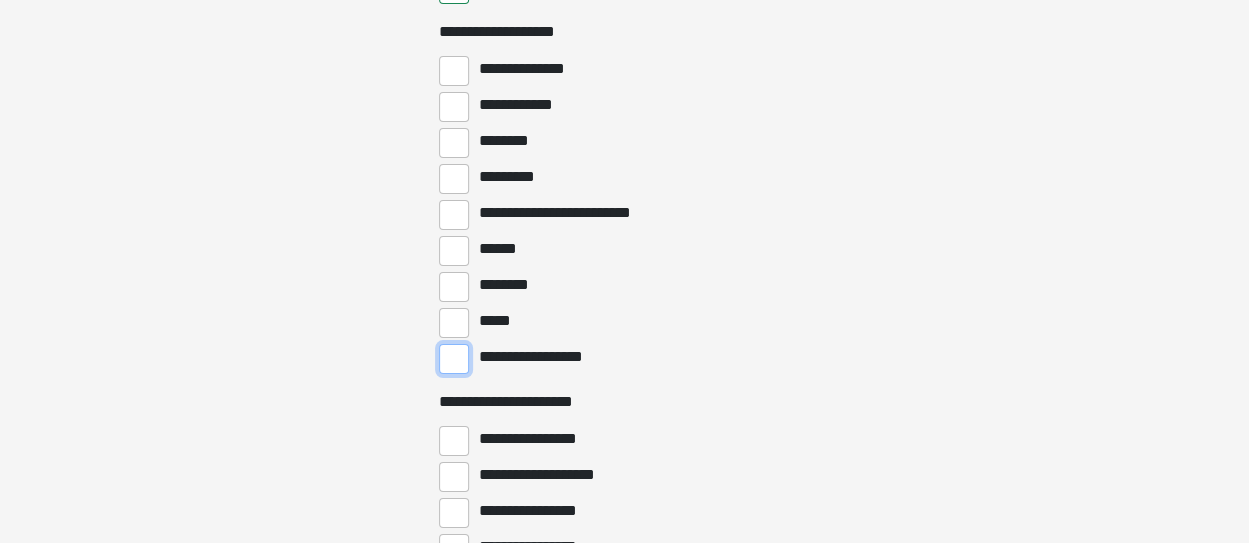 click on "**********" at bounding box center [454, 359] 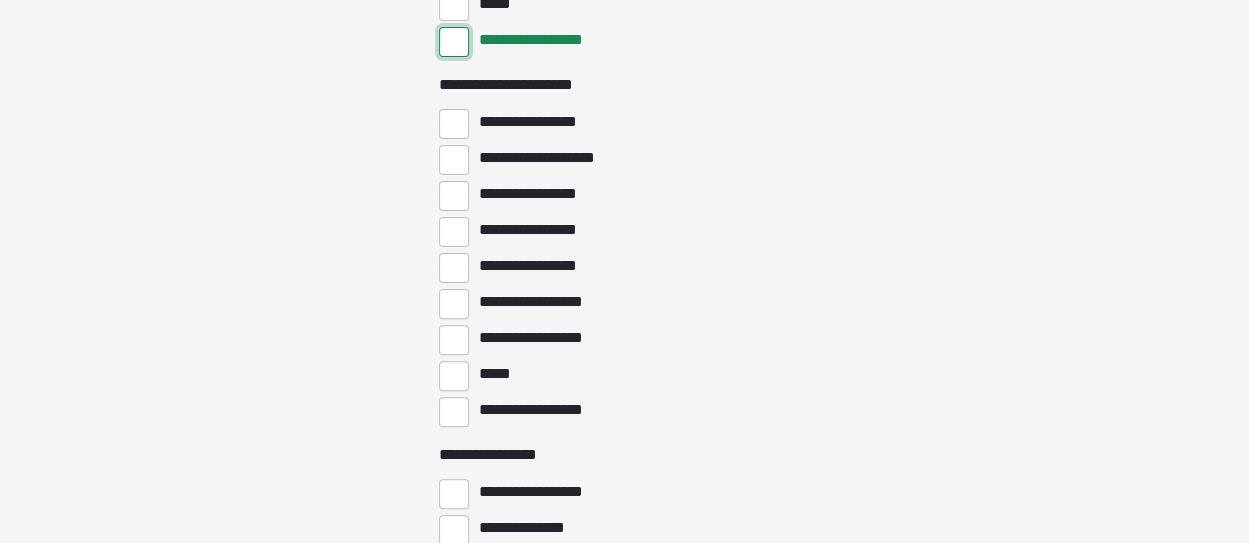 scroll, scrollTop: 3920, scrollLeft: 0, axis: vertical 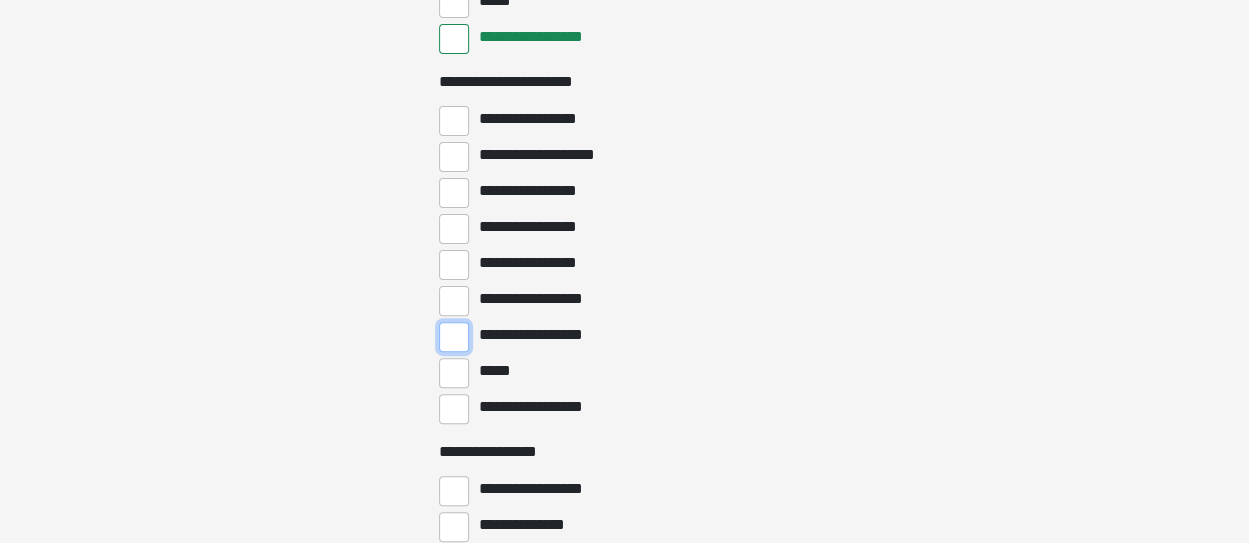 click on "**********" at bounding box center (454, 337) 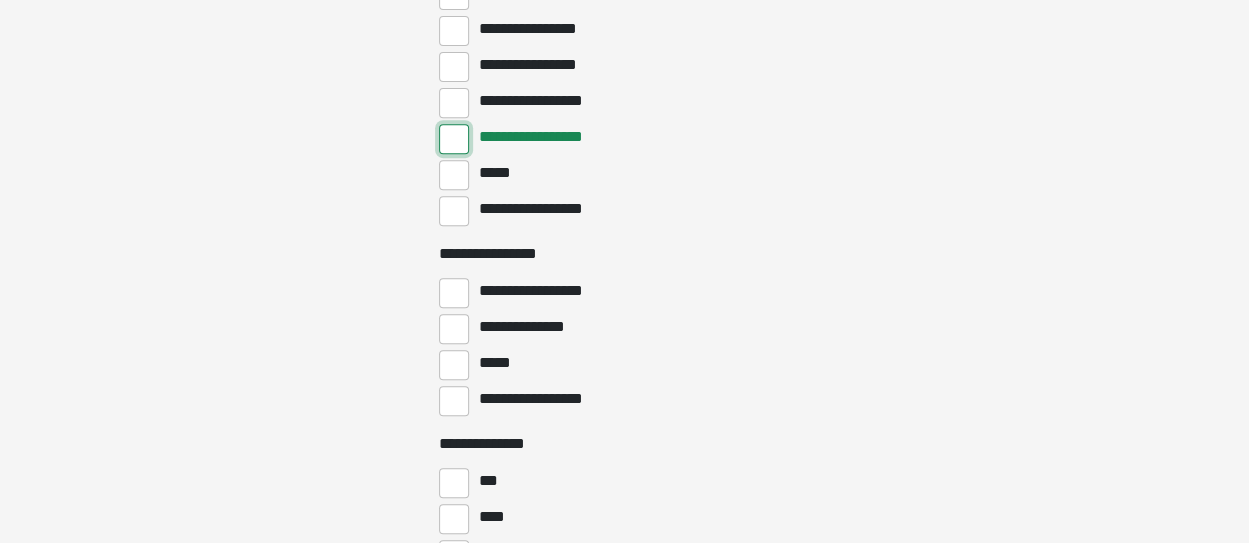 scroll, scrollTop: 4120, scrollLeft: 0, axis: vertical 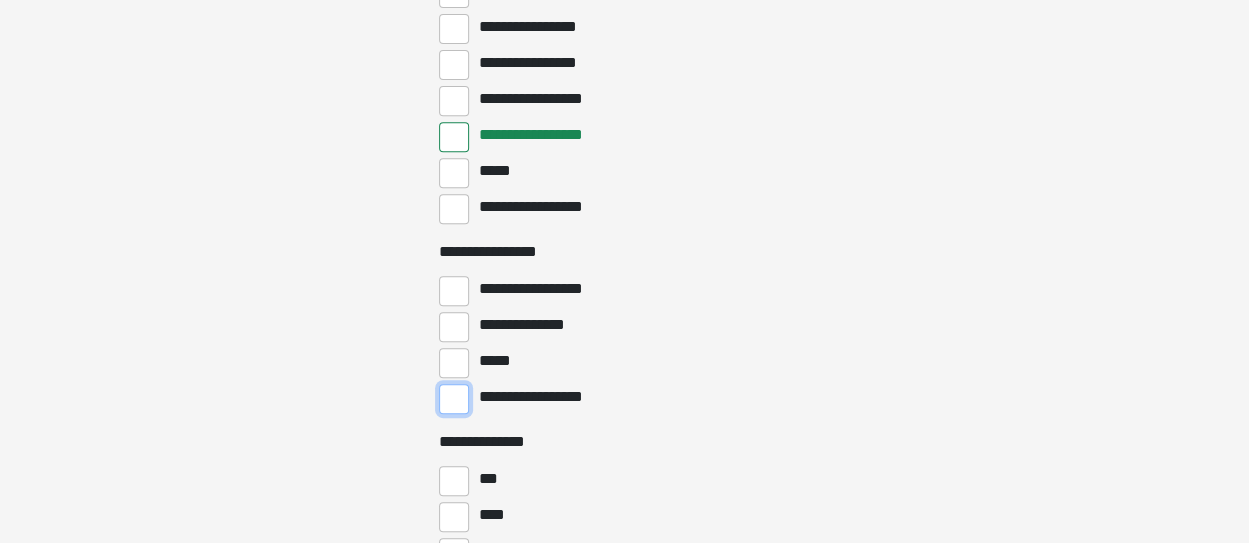 click on "**********" at bounding box center (454, 399) 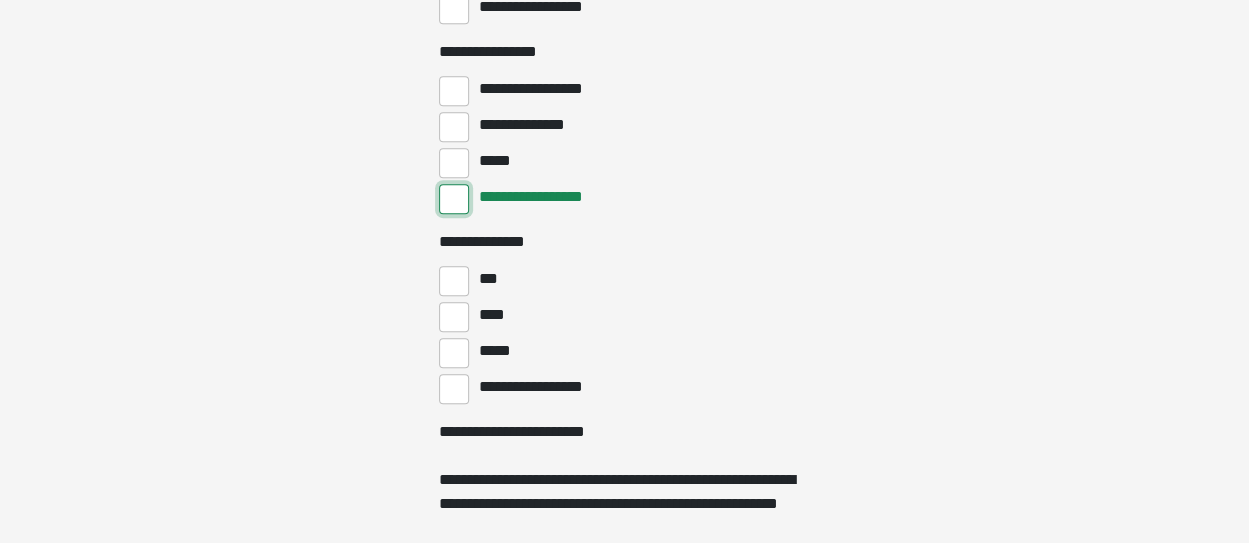 scroll, scrollTop: 4360, scrollLeft: 0, axis: vertical 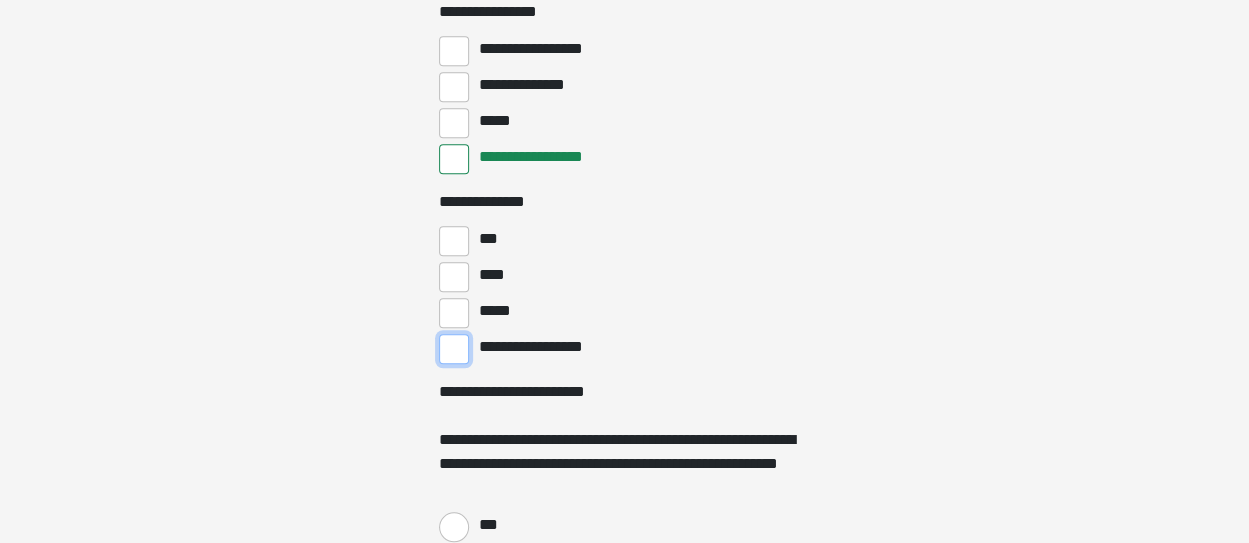 click on "**********" at bounding box center (454, 349) 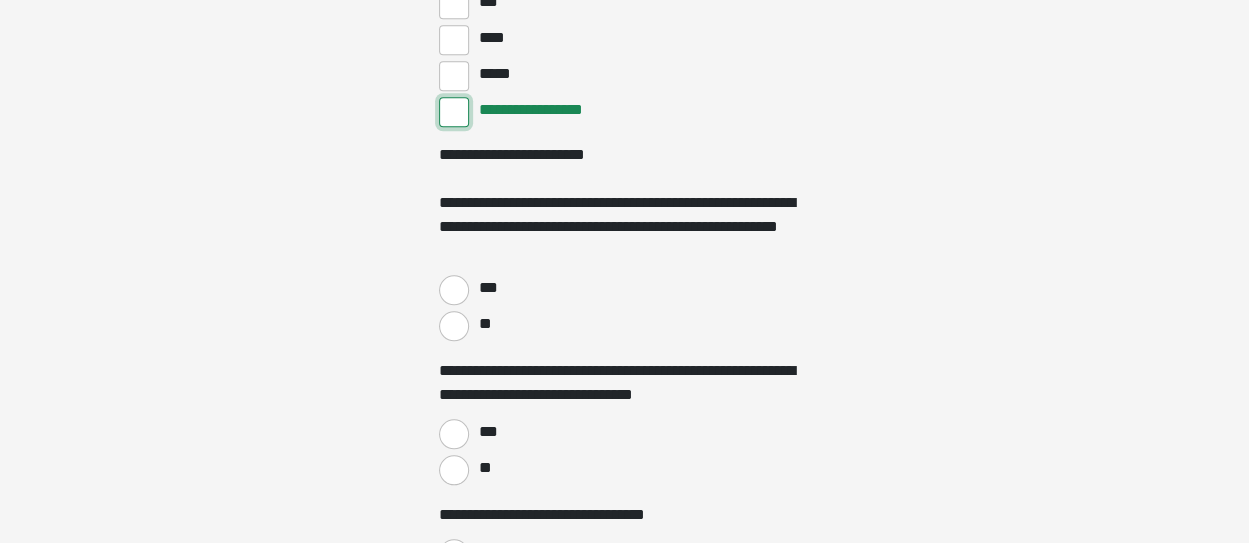 scroll, scrollTop: 4600, scrollLeft: 0, axis: vertical 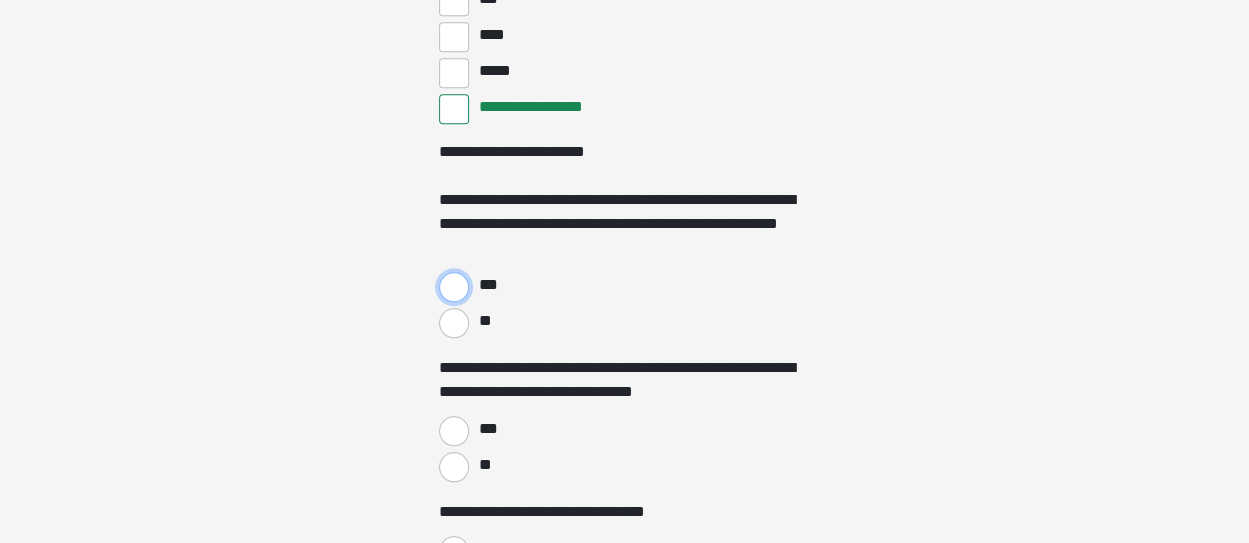 click on "***" at bounding box center (454, 287) 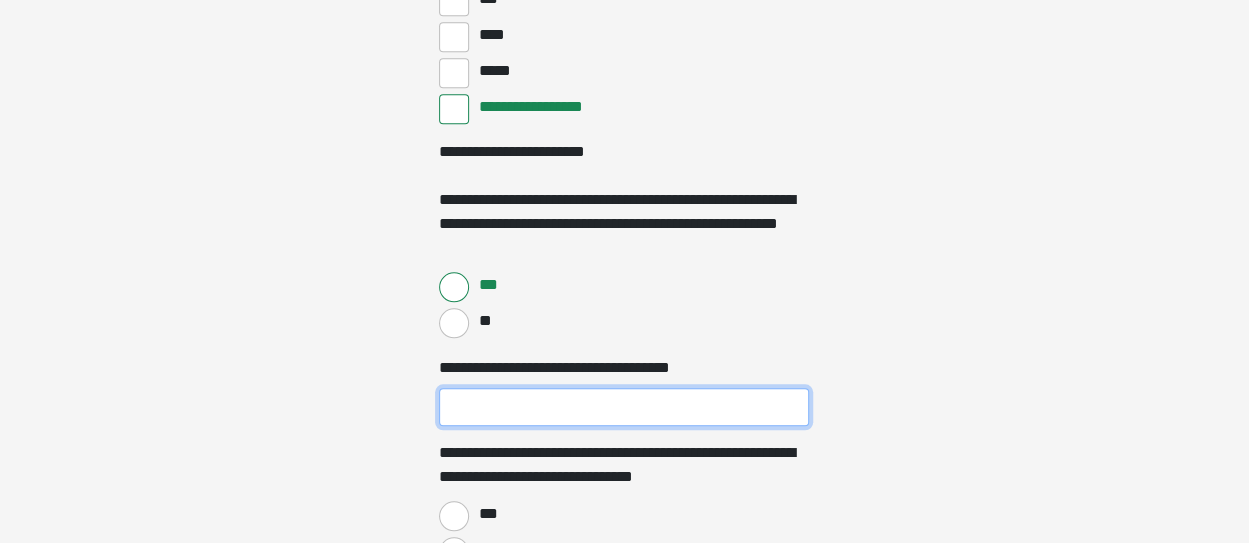click on "**********" at bounding box center (624, 407) 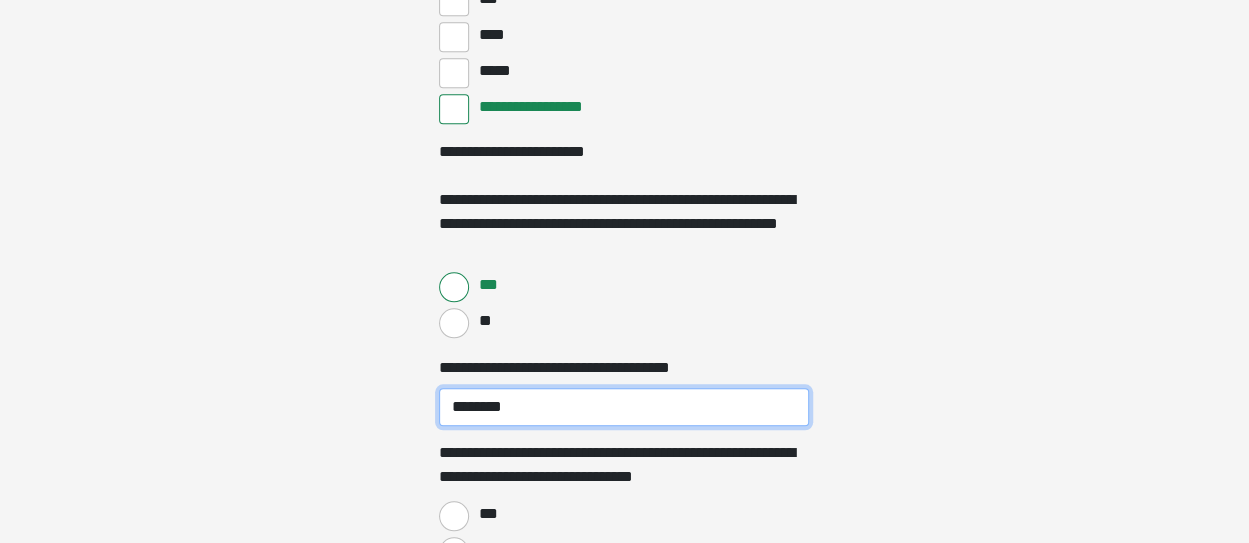 type on "********" 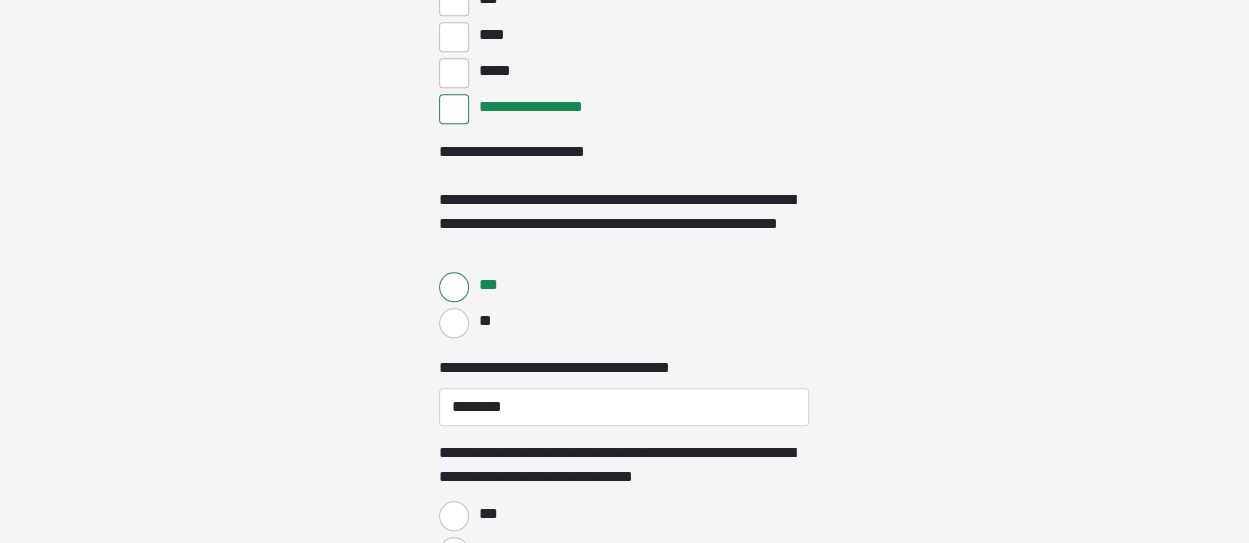 click on "**********" at bounding box center [624, -4329] 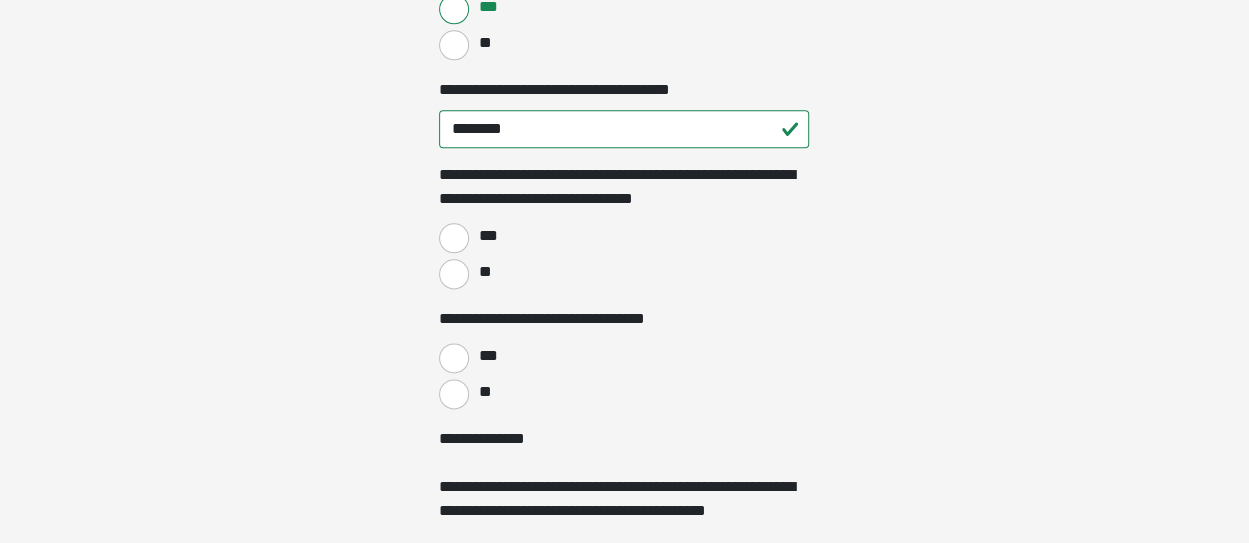 scroll, scrollTop: 4880, scrollLeft: 0, axis: vertical 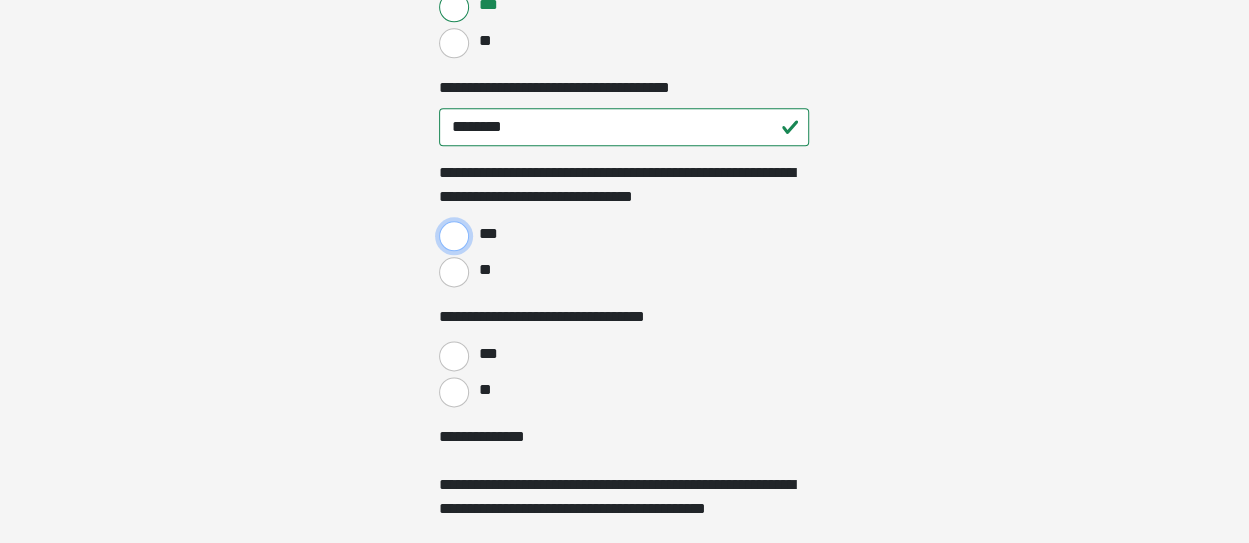 click on "***" at bounding box center (454, 236) 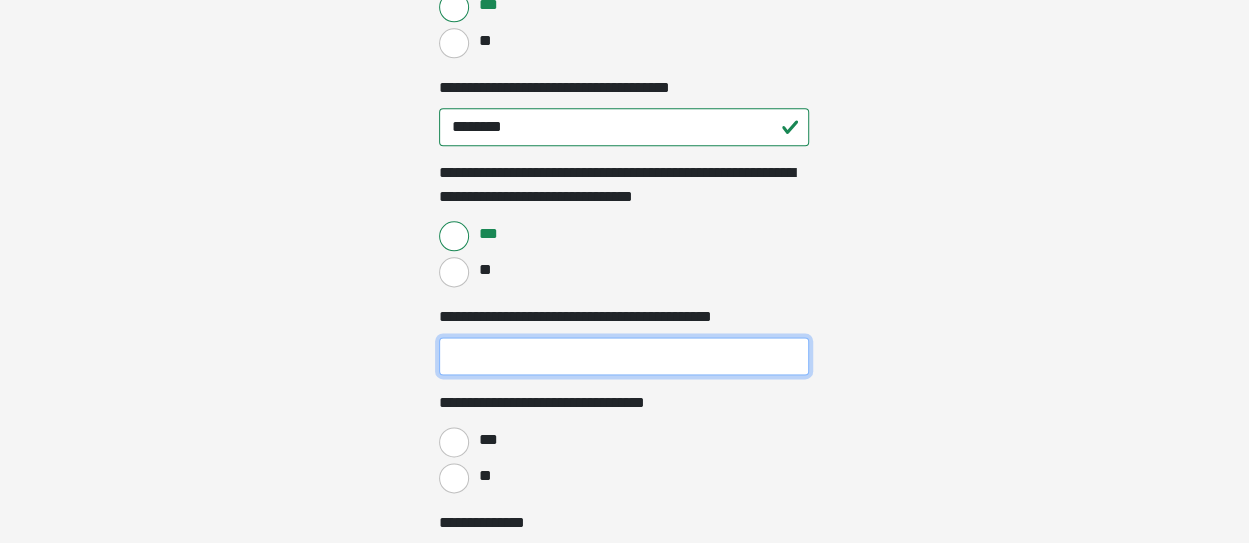 click on "**********" at bounding box center (624, 356) 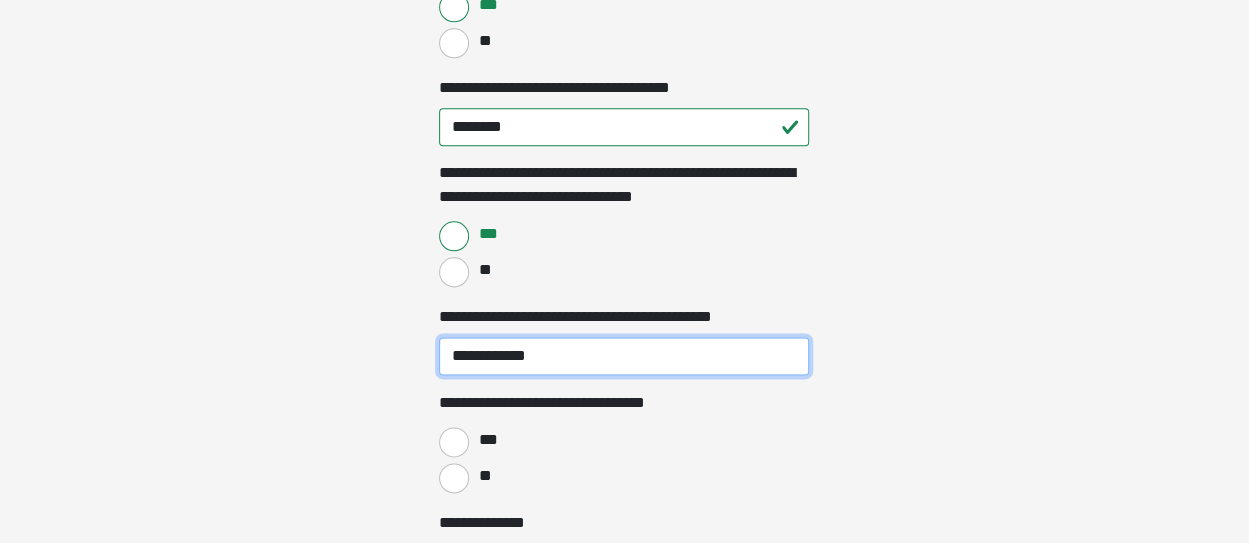 type on "**********" 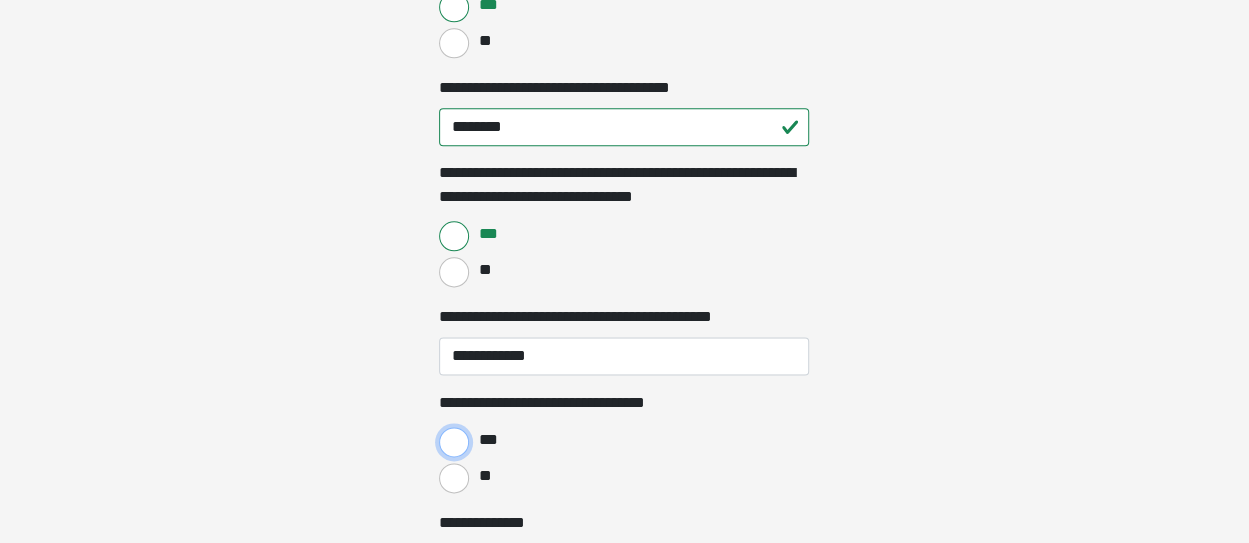 click on "***" at bounding box center (454, 442) 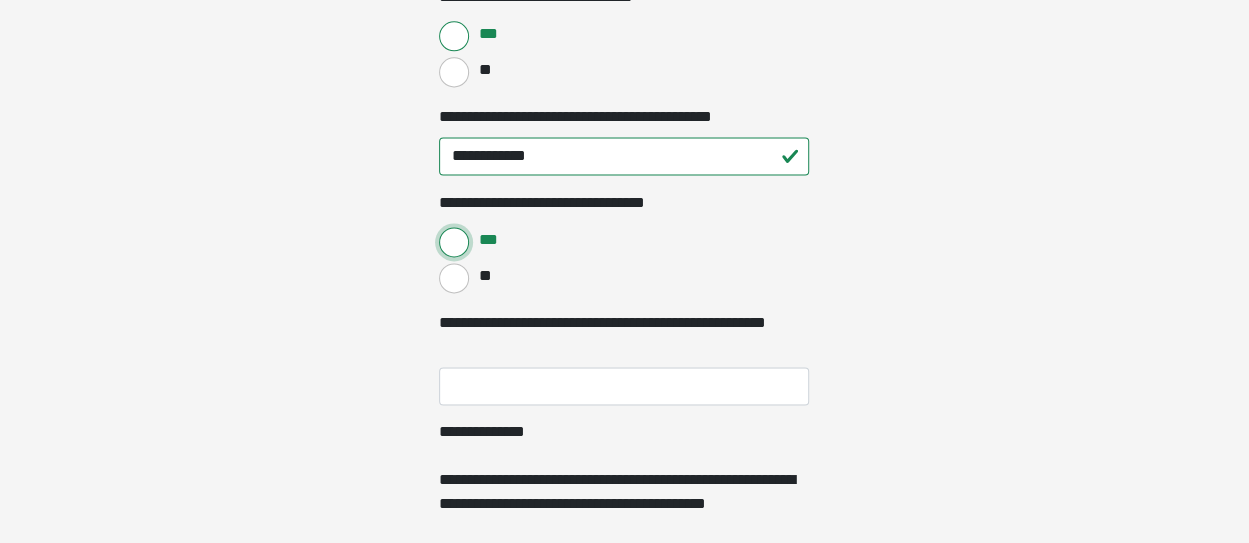 scroll, scrollTop: 5120, scrollLeft: 0, axis: vertical 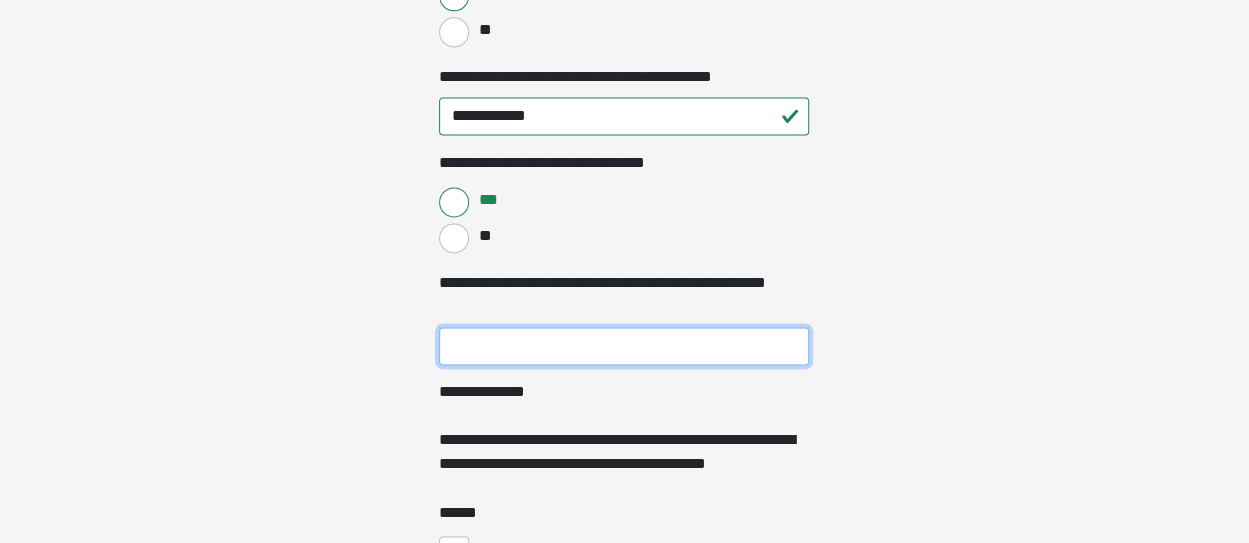 click on "**********" at bounding box center [624, 346] 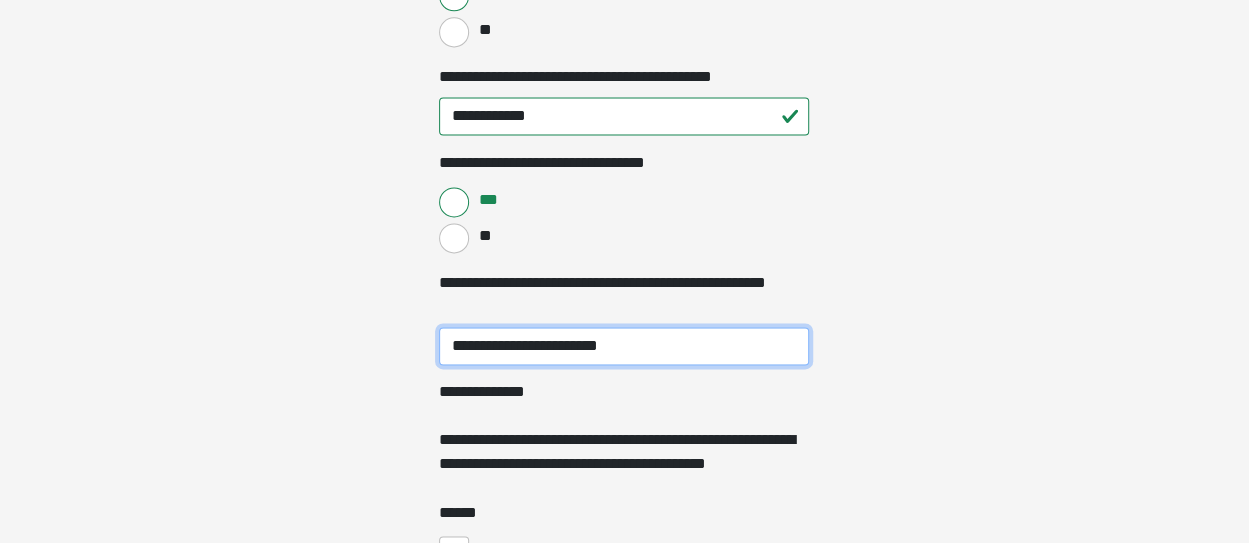 type on "**********" 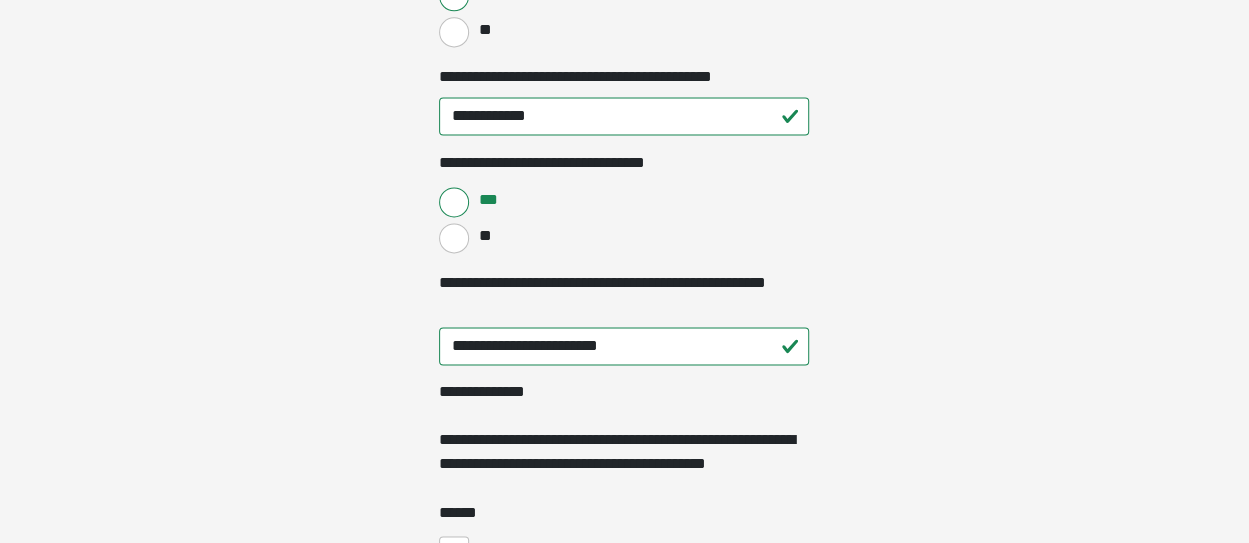click on "**********" at bounding box center [624, -4849] 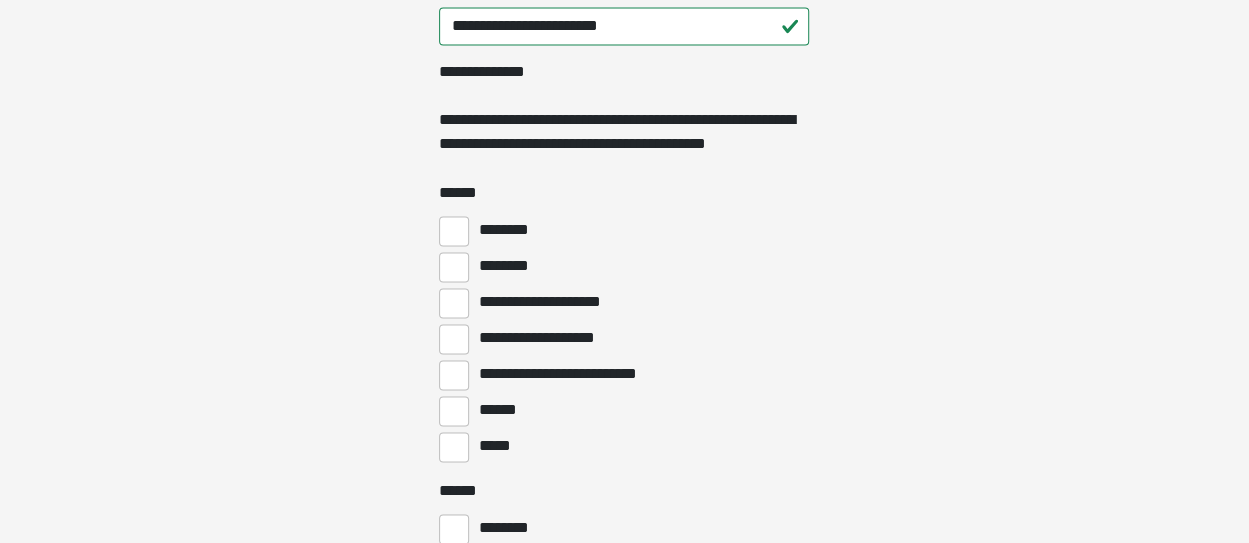 scroll, scrollTop: 5480, scrollLeft: 0, axis: vertical 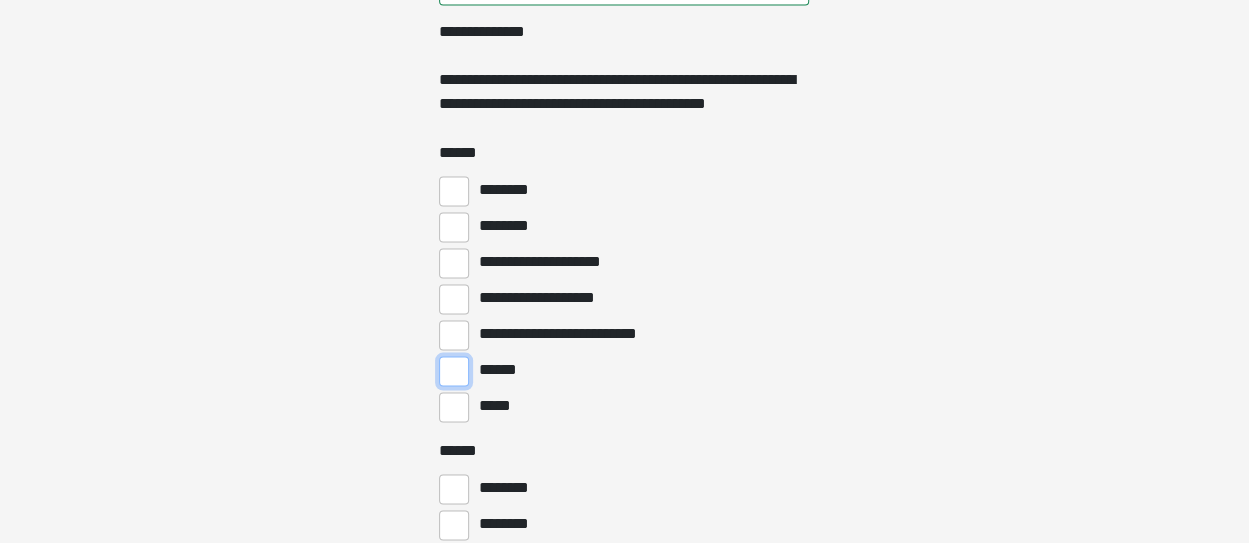 click on "******" at bounding box center [454, 371] 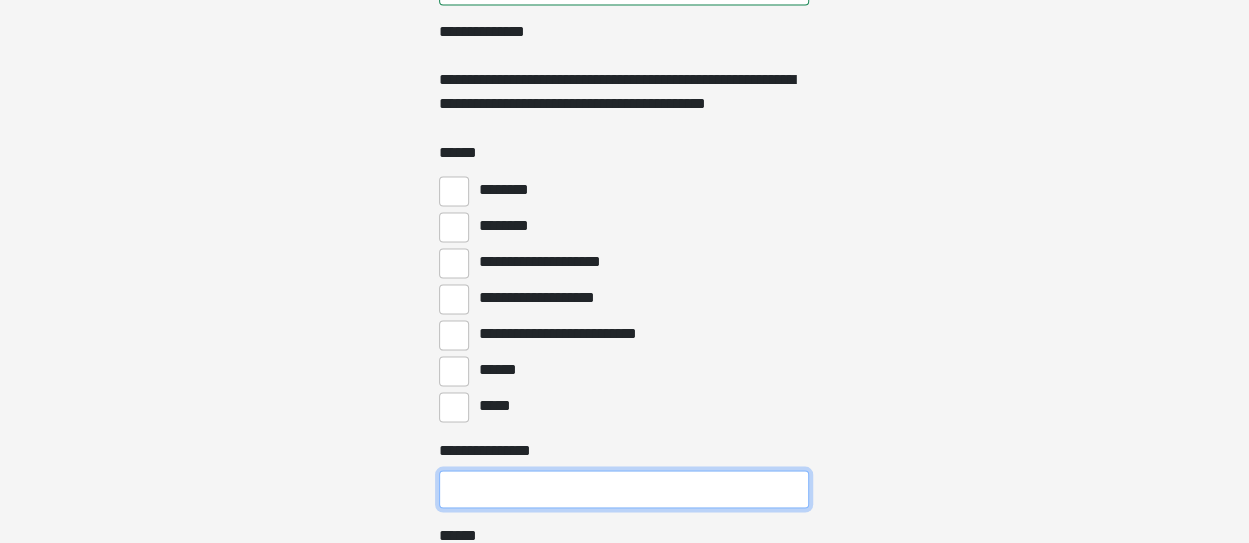 click on "**********" at bounding box center [624, 489] 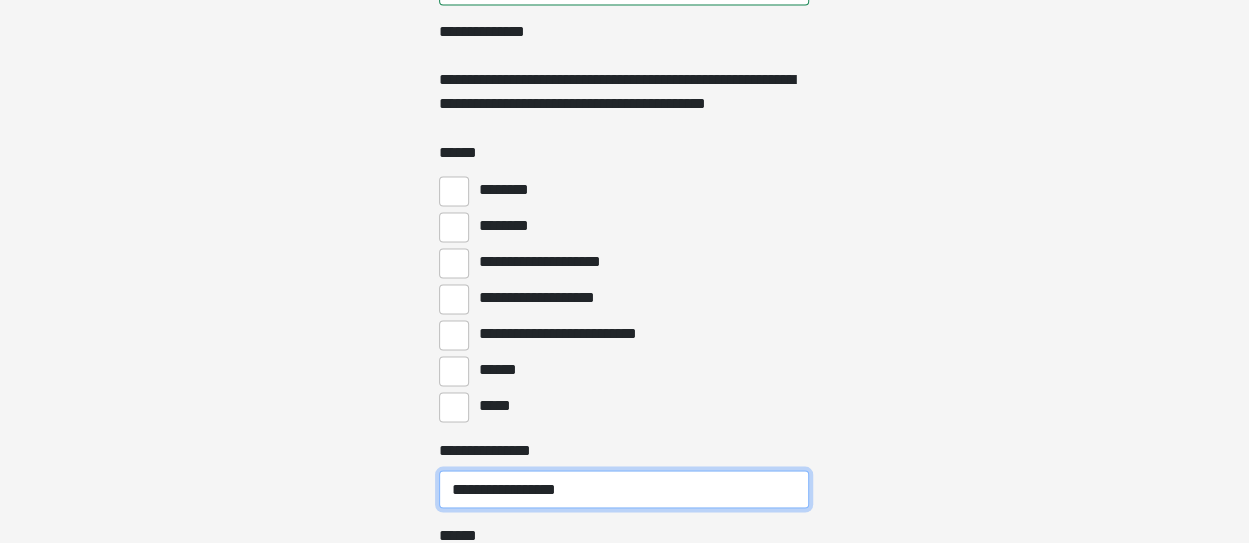 type on "**********" 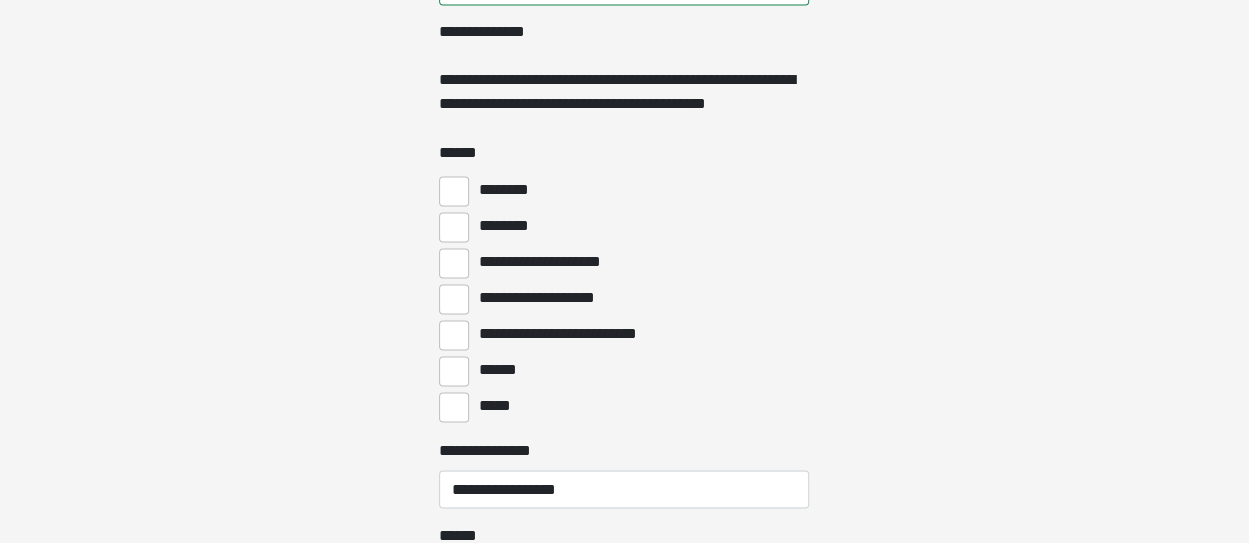 click on "**********" at bounding box center (624, -5209) 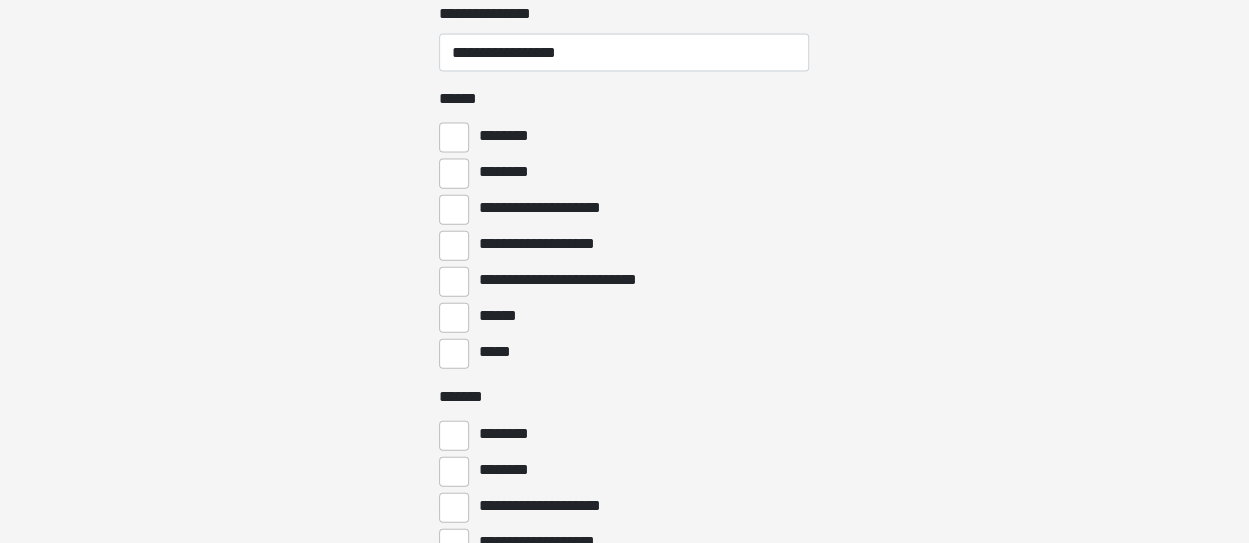 scroll, scrollTop: 5920, scrollLeft: 0, axis: vertical 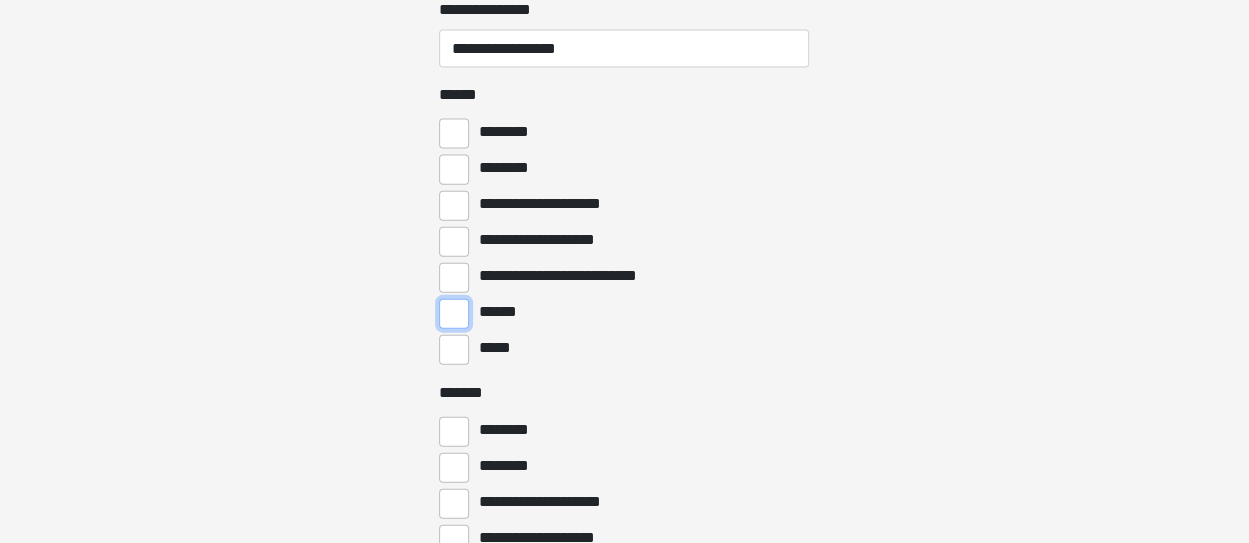 click on "******" at bounding box center [454, 314] 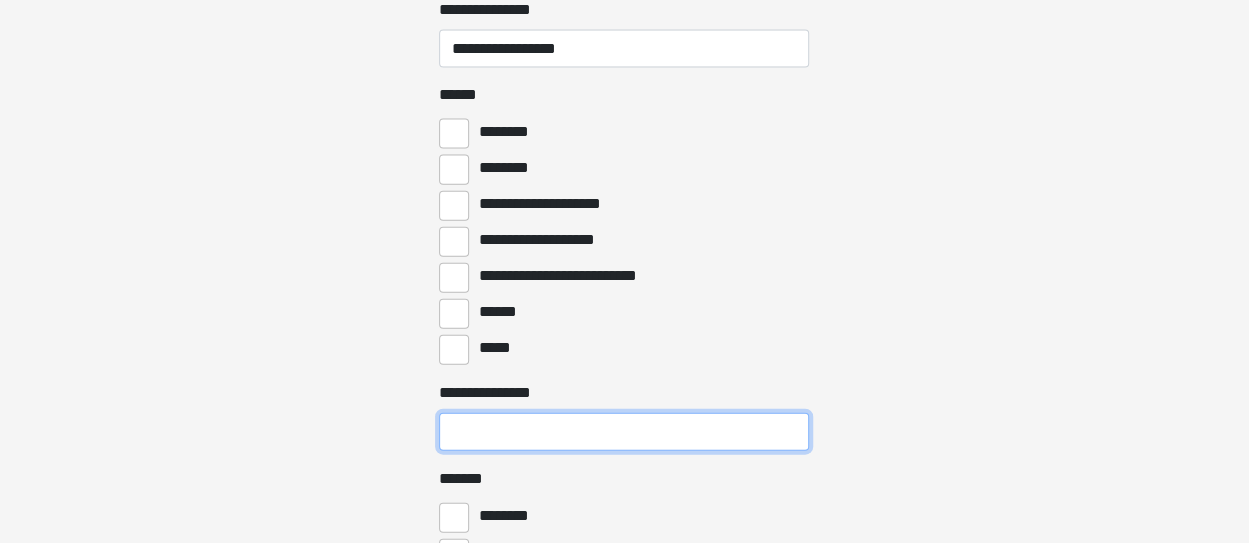 click on "**********" at bounding box center (624, 432) 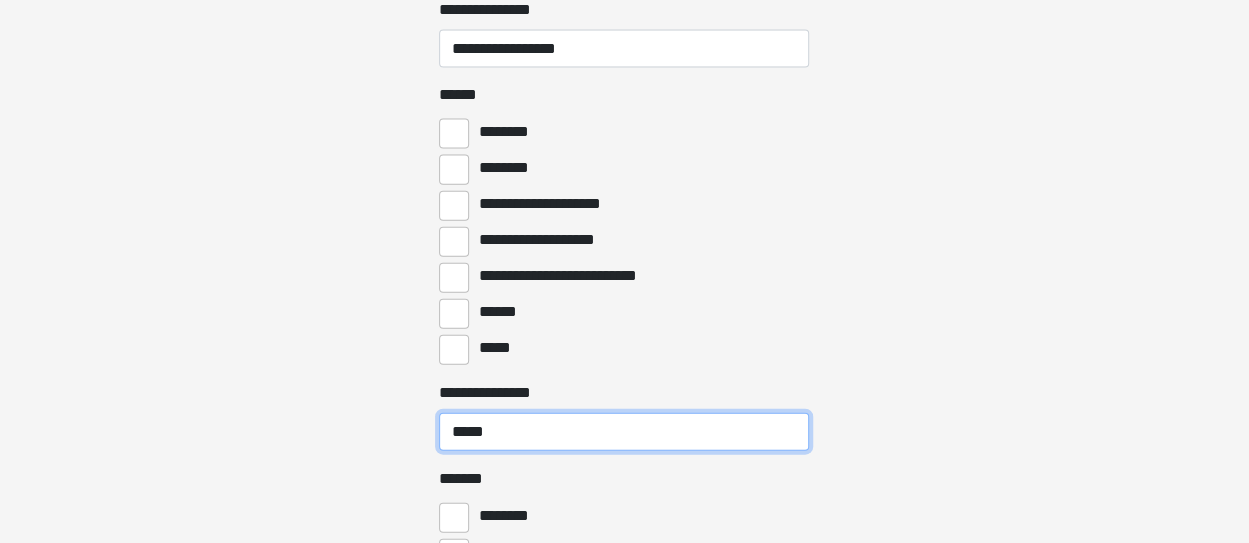 type on "****" 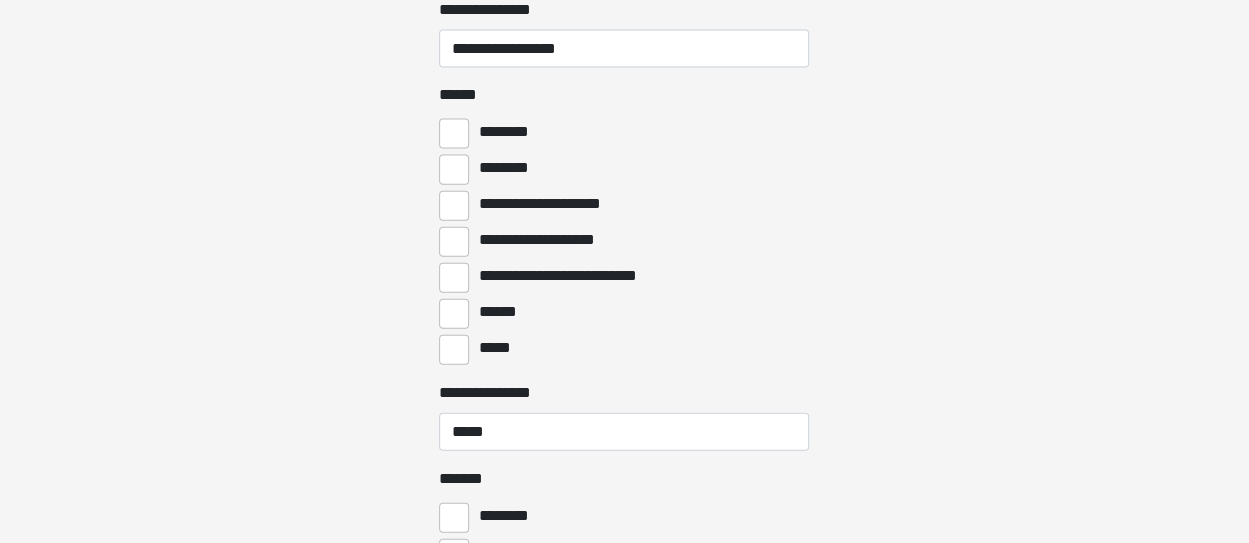 click on "**********" at bounding box center (624, -5649) 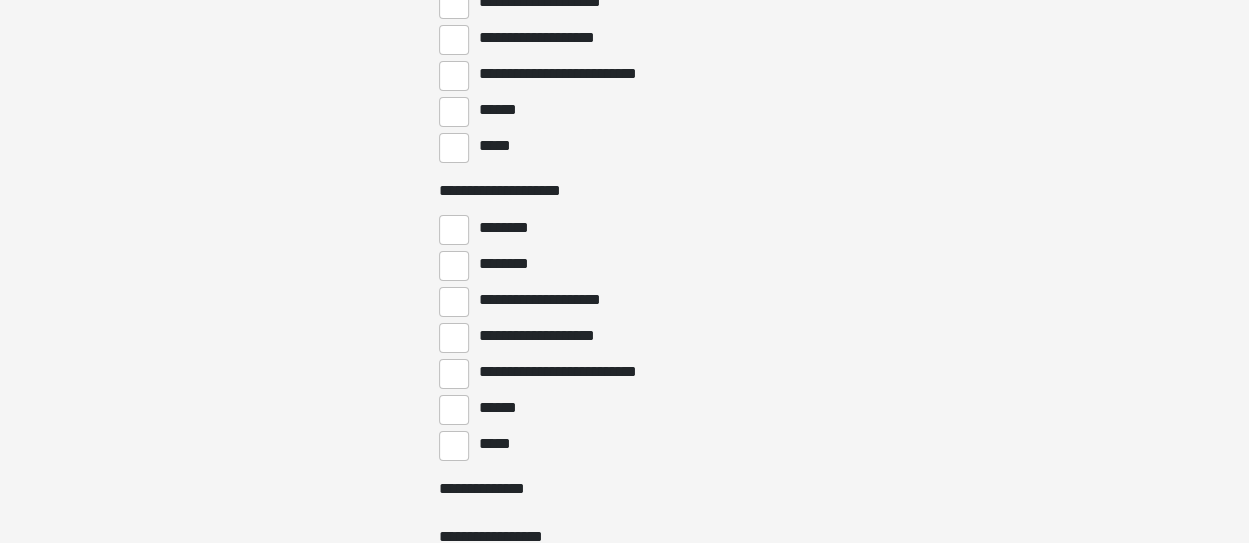 scroll, scrollTop: 7440, scrollLeft: 0, axis: vertical 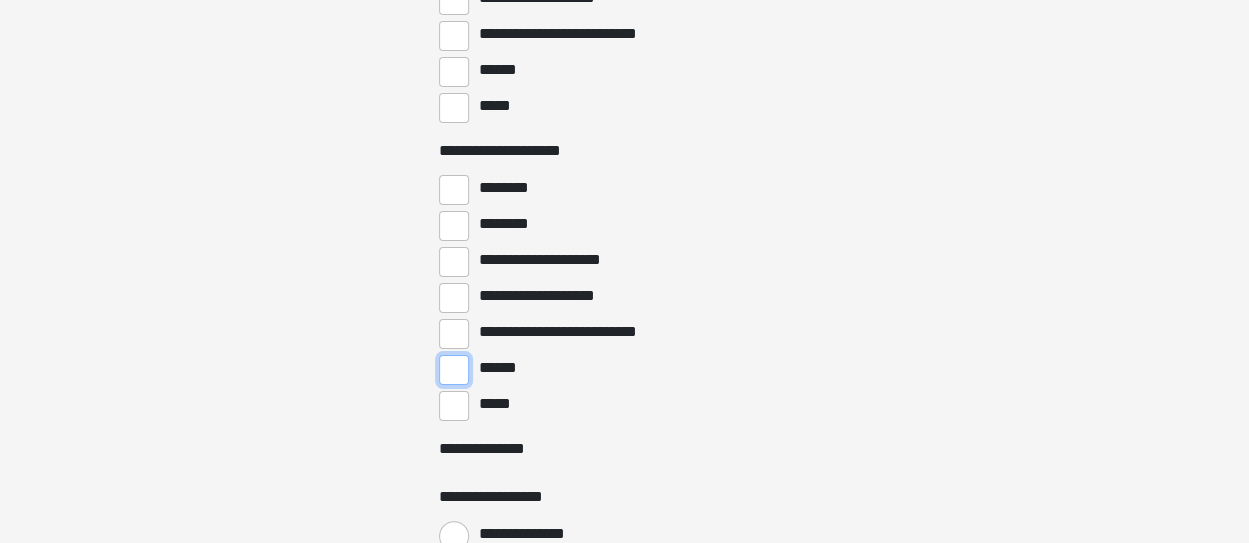 click on "******" at bounding box center [454, 370] 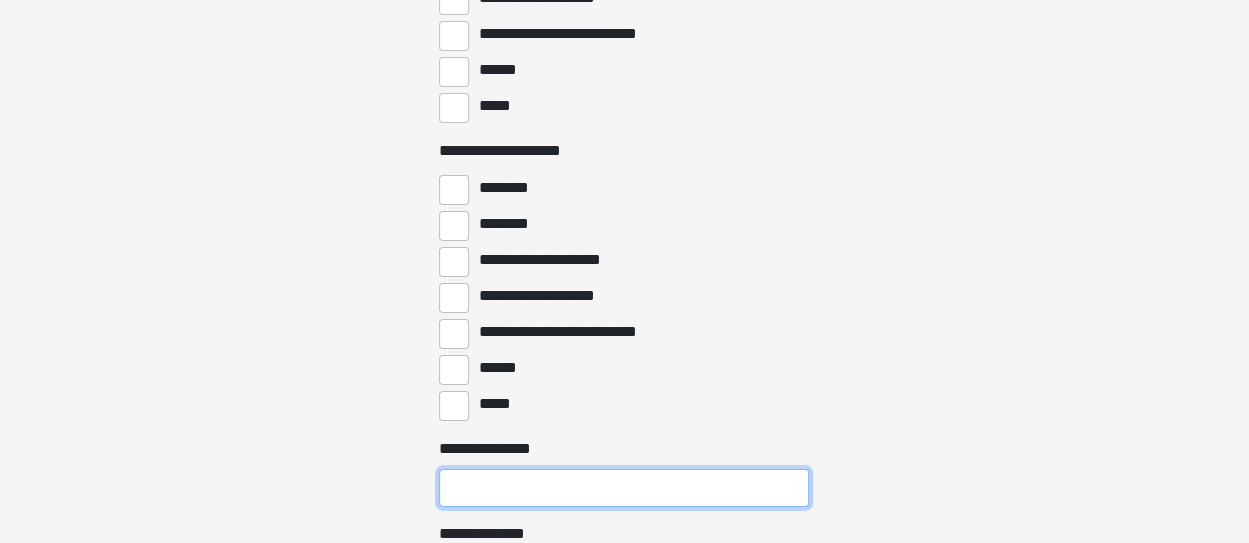 click on "**********" at bounding box center [624, 488] 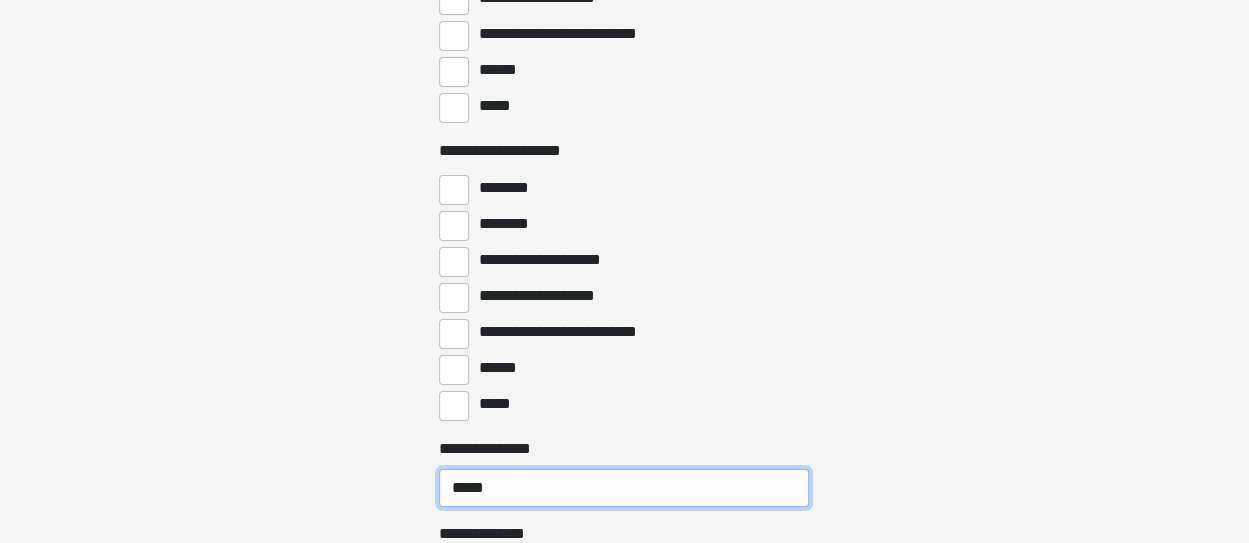 type on "*****" 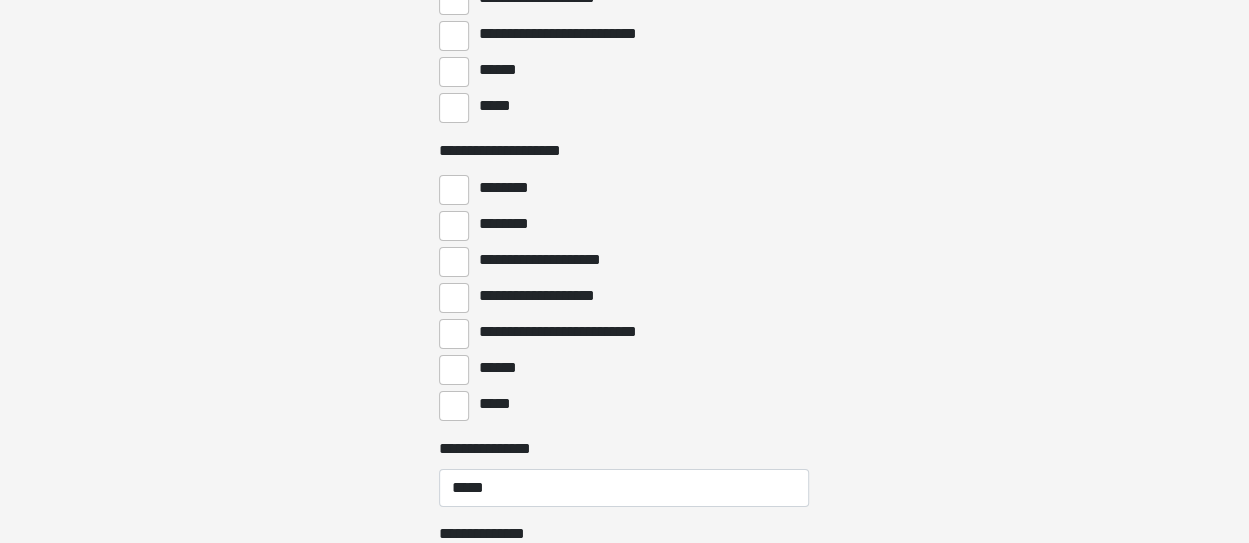 click on "**********" at bounding box center (624, -7169) 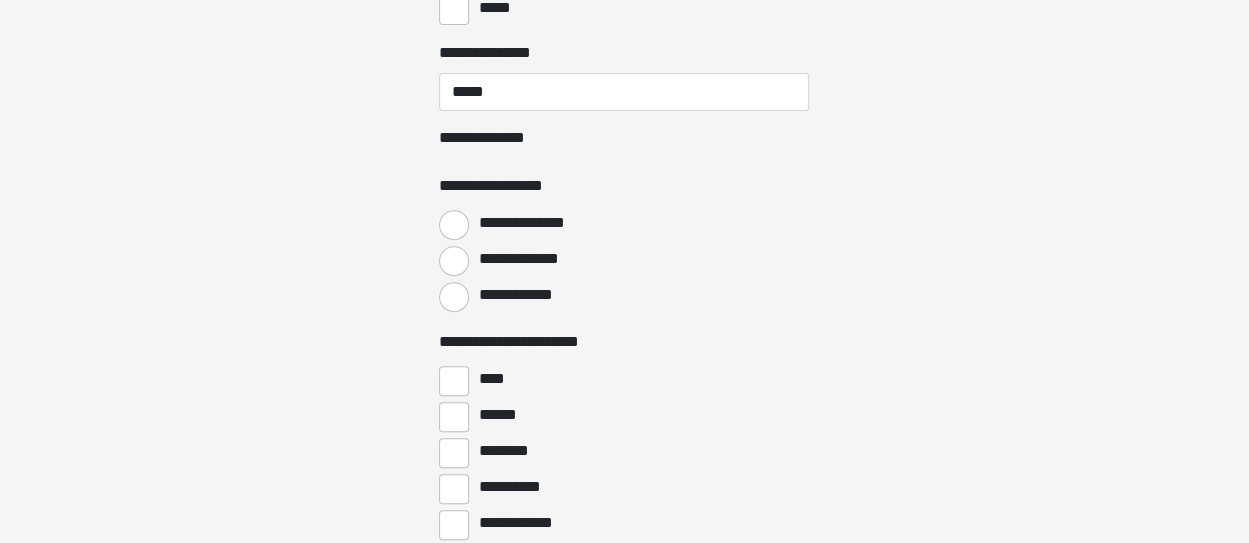 scroll, scrollTop: 7840, scrollLeft: 0, axis: vertical 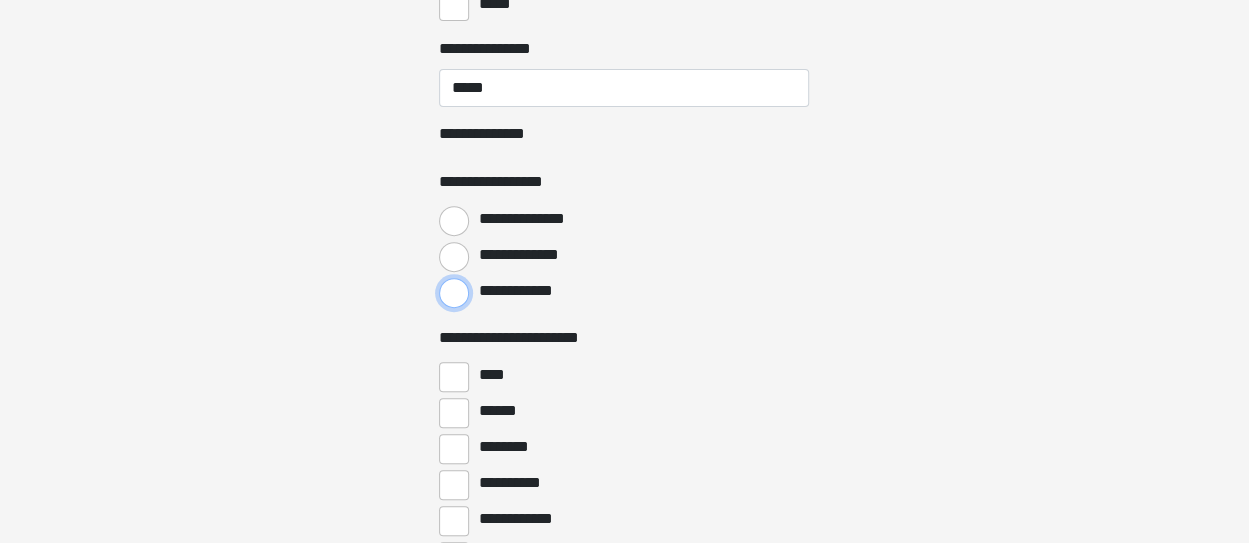 click on "**********" at bounding box center (454, 293) 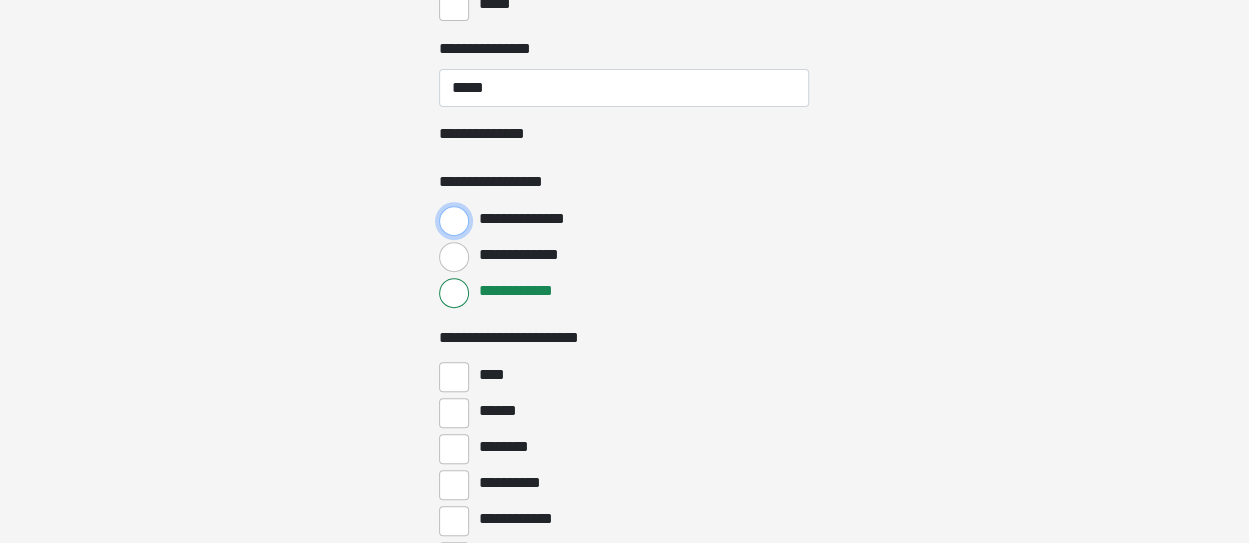 click on "**********" at bounding box center (454, 221) 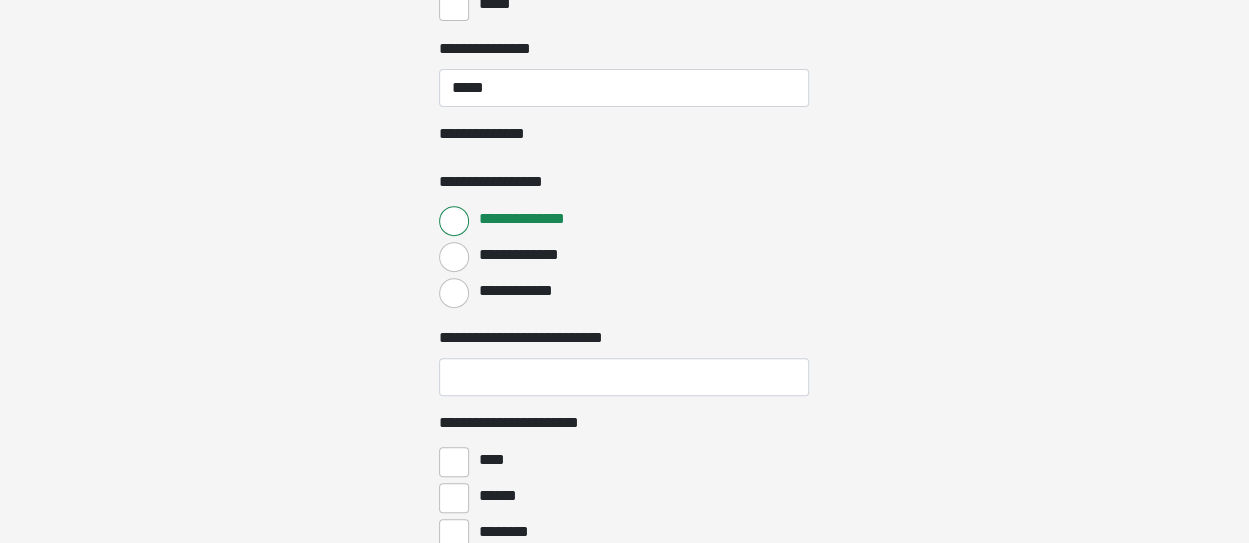click on "**********" at bounding box center [624, 240] 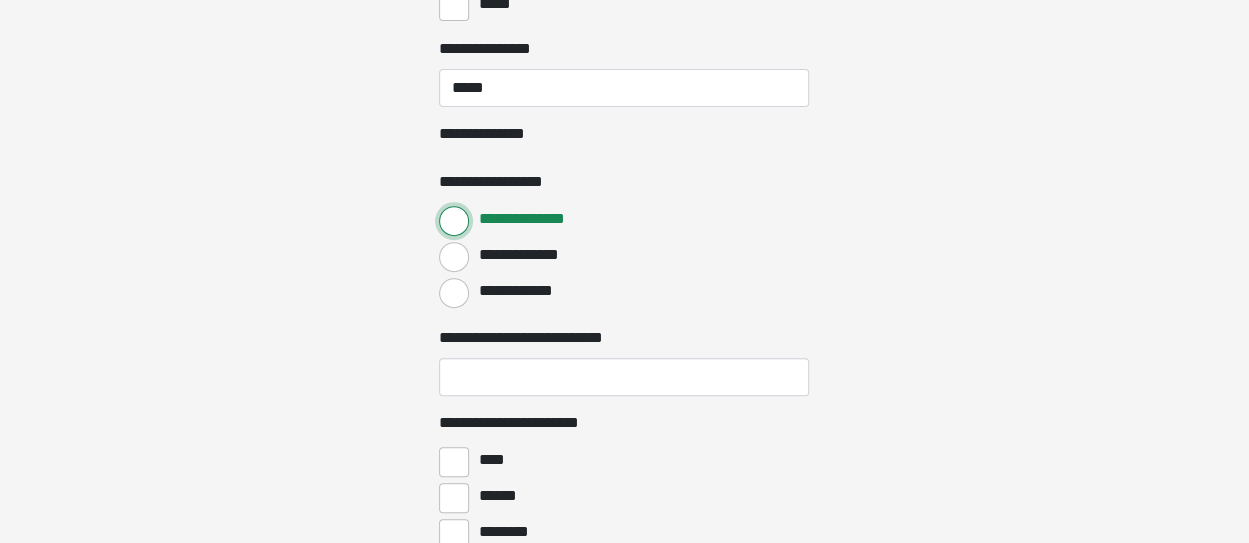 click on "**********" at bounding box center [454, 221] 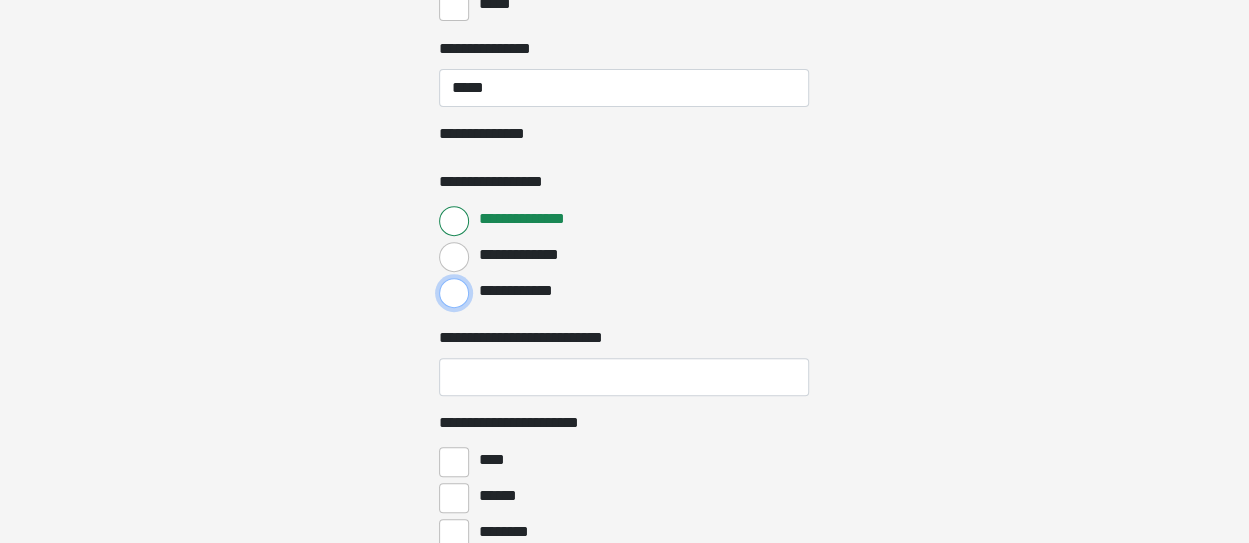 click on "**********" at bounding box center (454, 293) 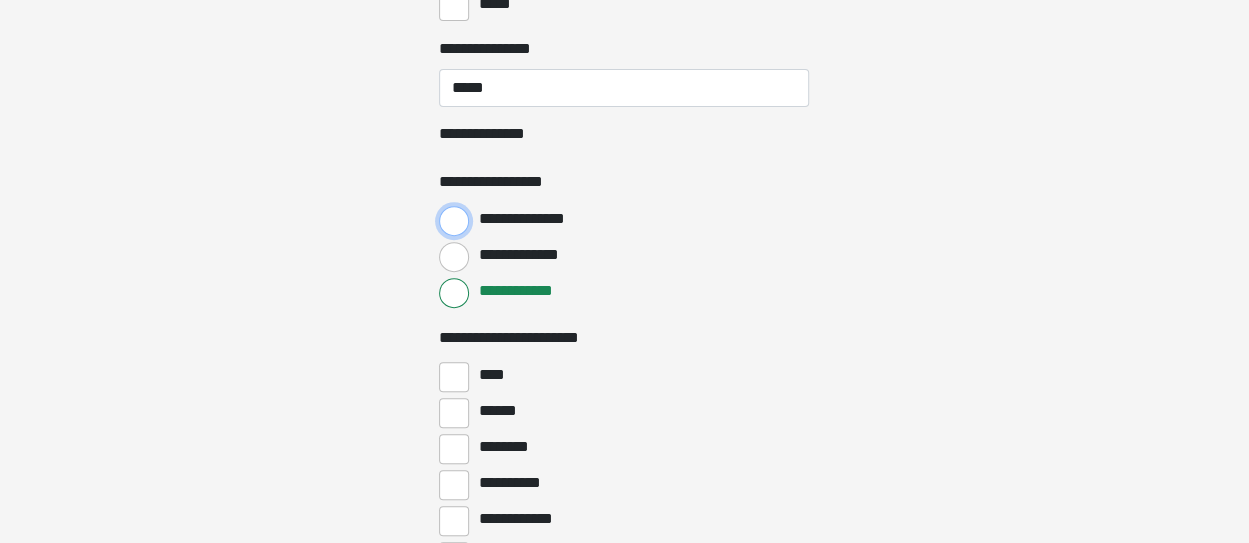 click on "**********" at bounding box center [454, 221] 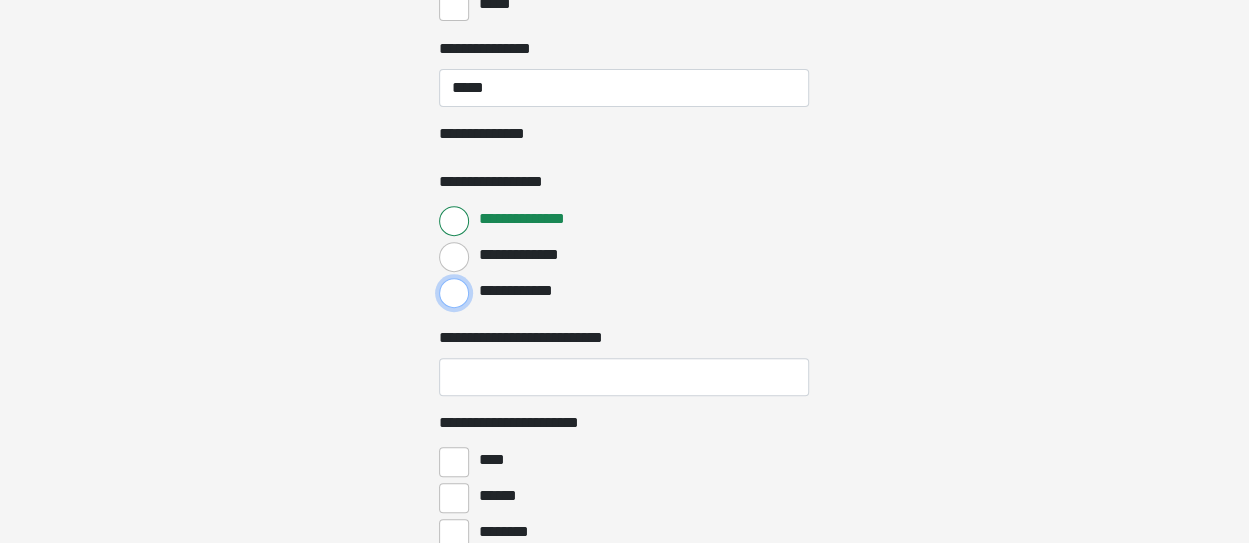 click on "**********" at bounding box center (454, 293) 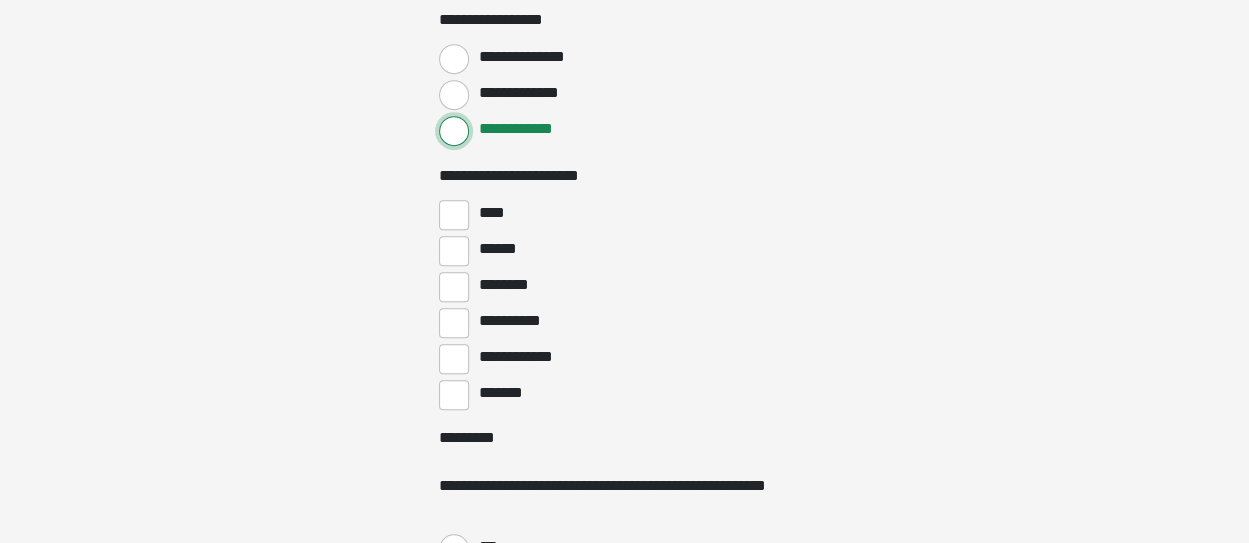scroll, scrollTop: 8013, scrollLeft: 0, axis: vertical 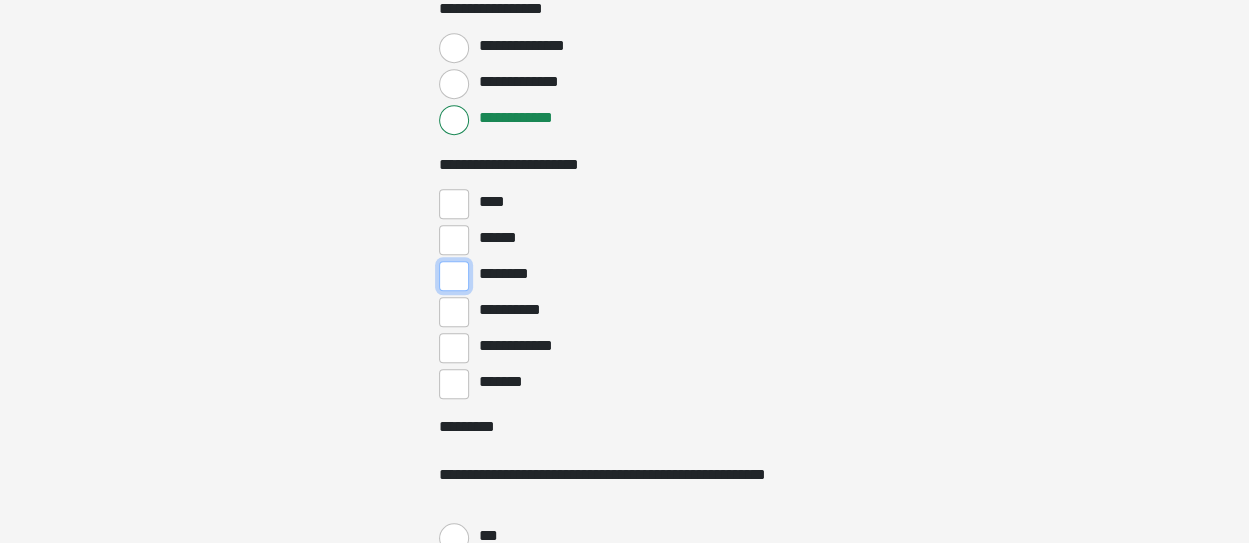 click on "********" at bounding box center (454, 276) 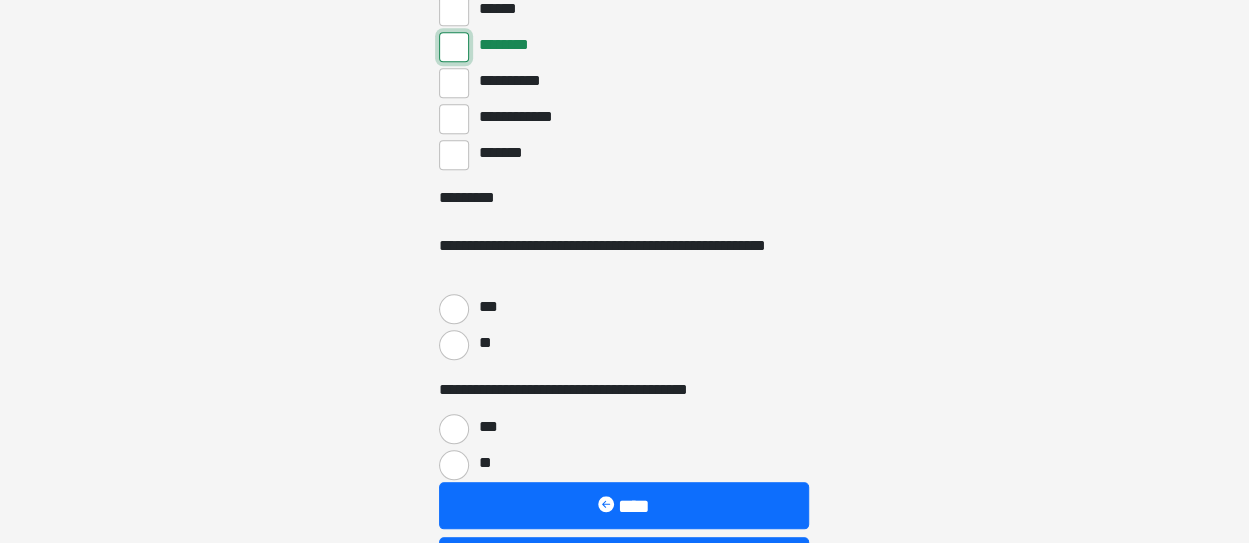 scroll, scrollTop: 8253, scrollLeft: 0, axis: vertical 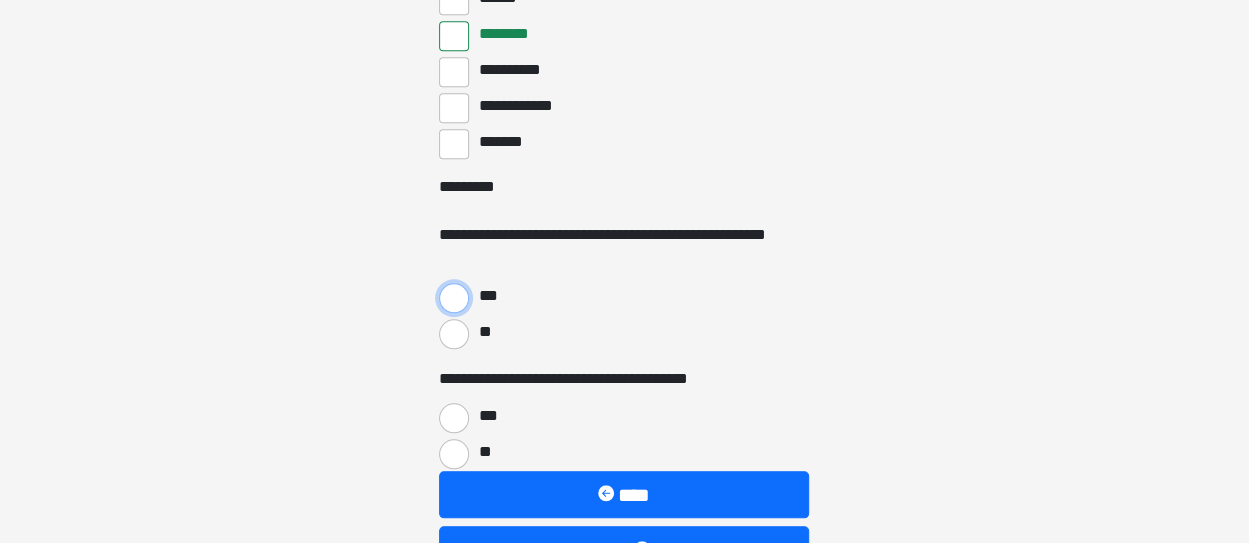 click on "***" at bounding box center [454, 298] 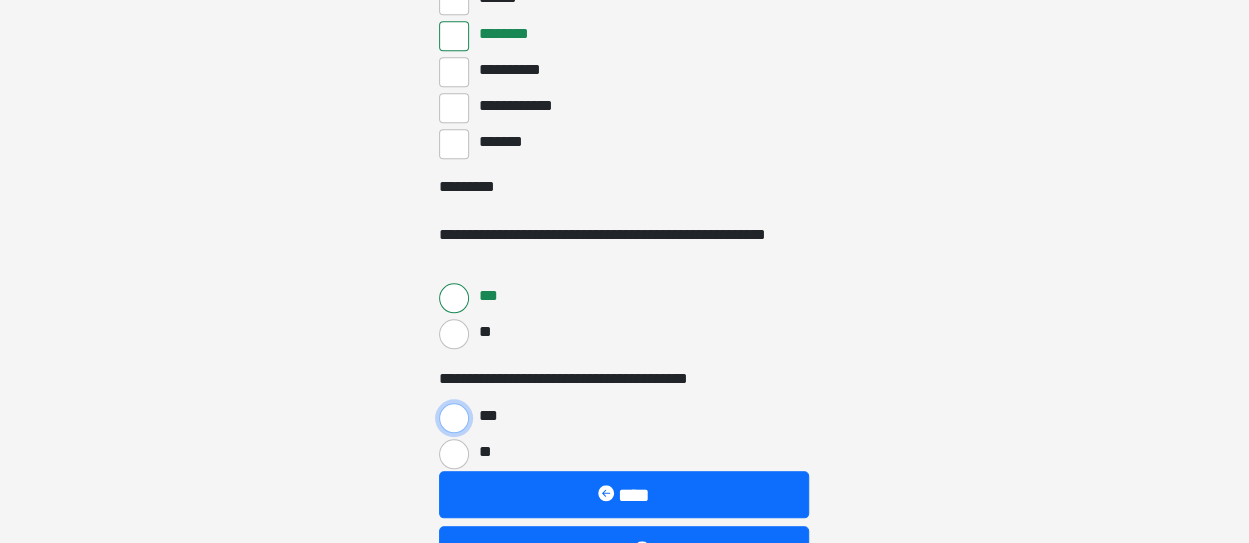 click on "***" at bounding box center (454, 418) 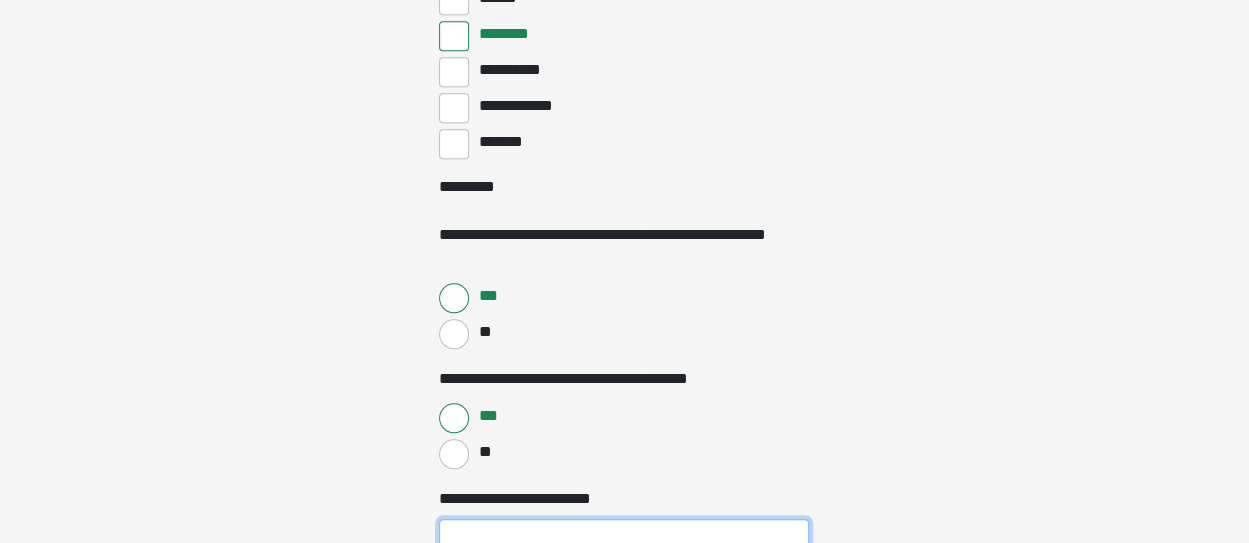 click on "**********" at bounding box center [624, 538] 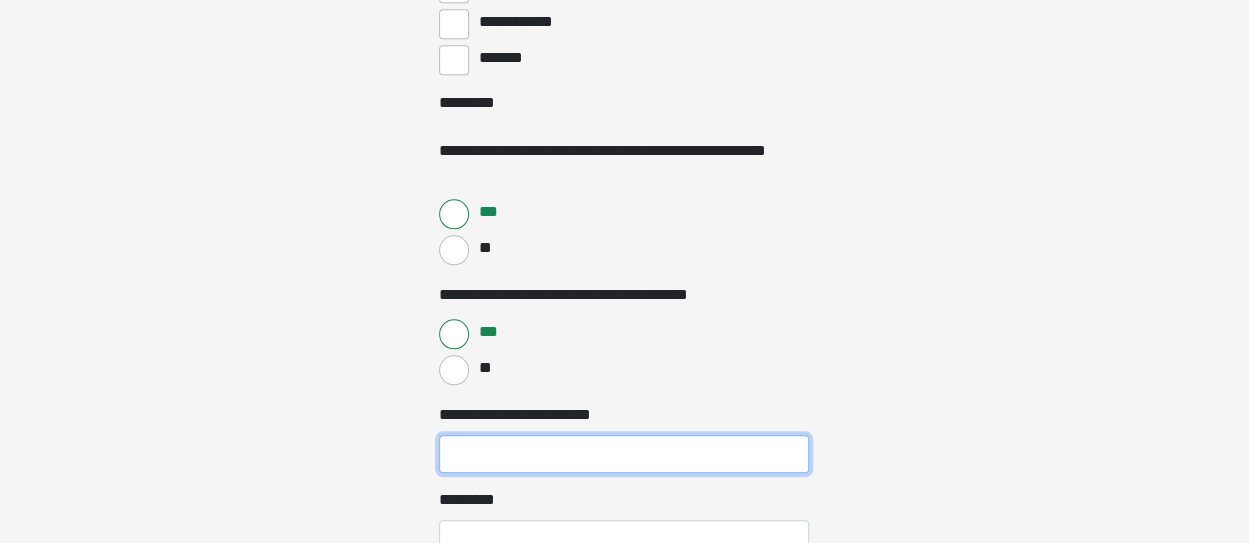scroll, scrollTop: 8373, scrollLeft: 0, axis: vertical 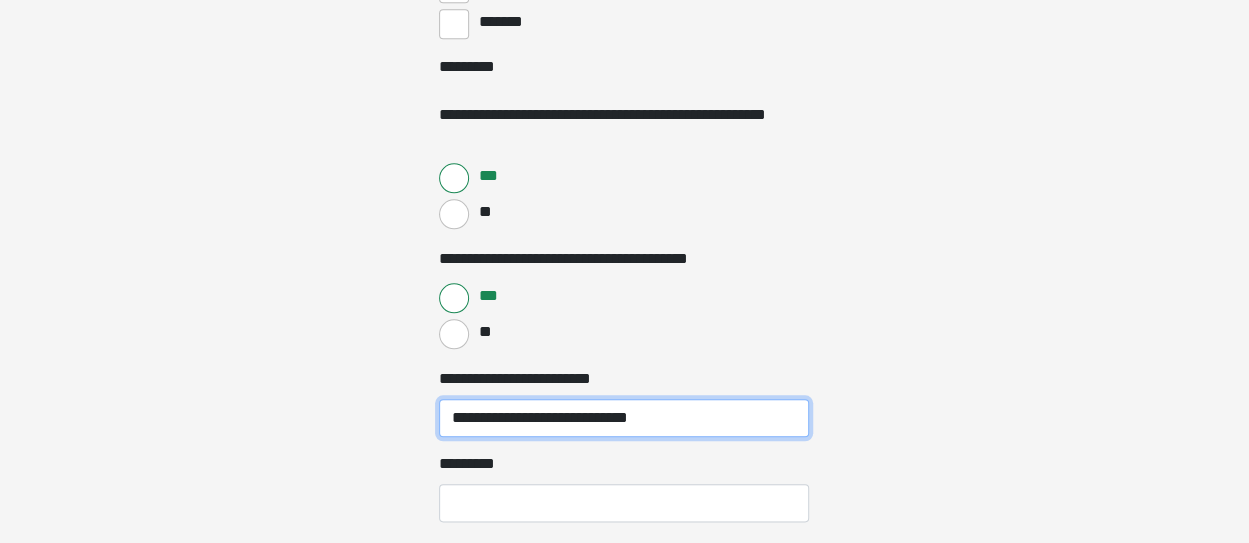 type on "**********" 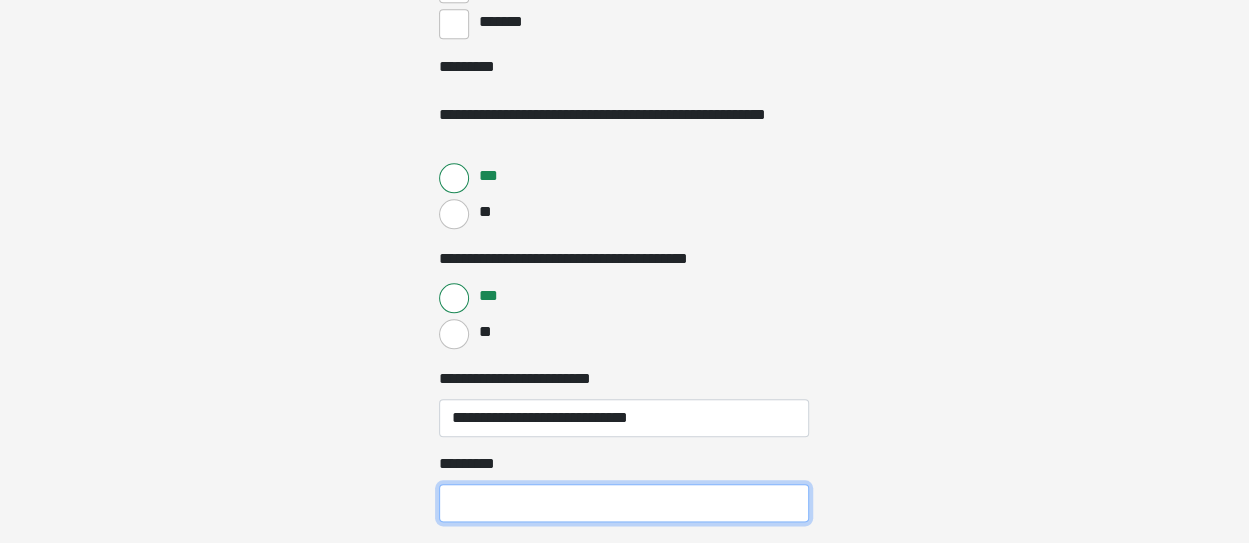 click on "*********" at bounding box center [624, 503] 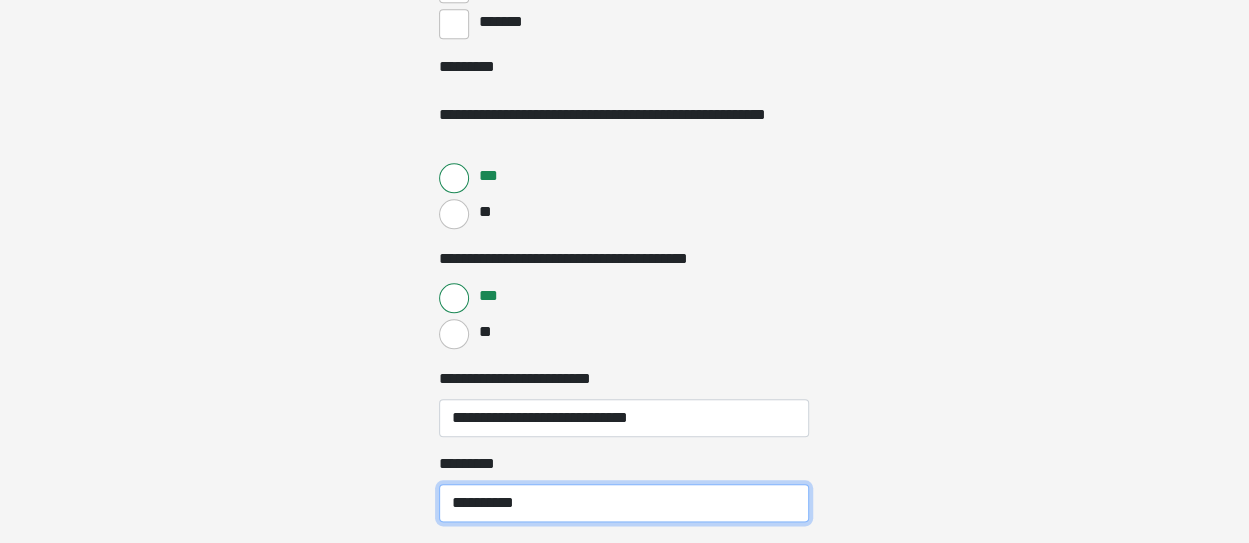 click on "**********" at bounding box center (624, 503) 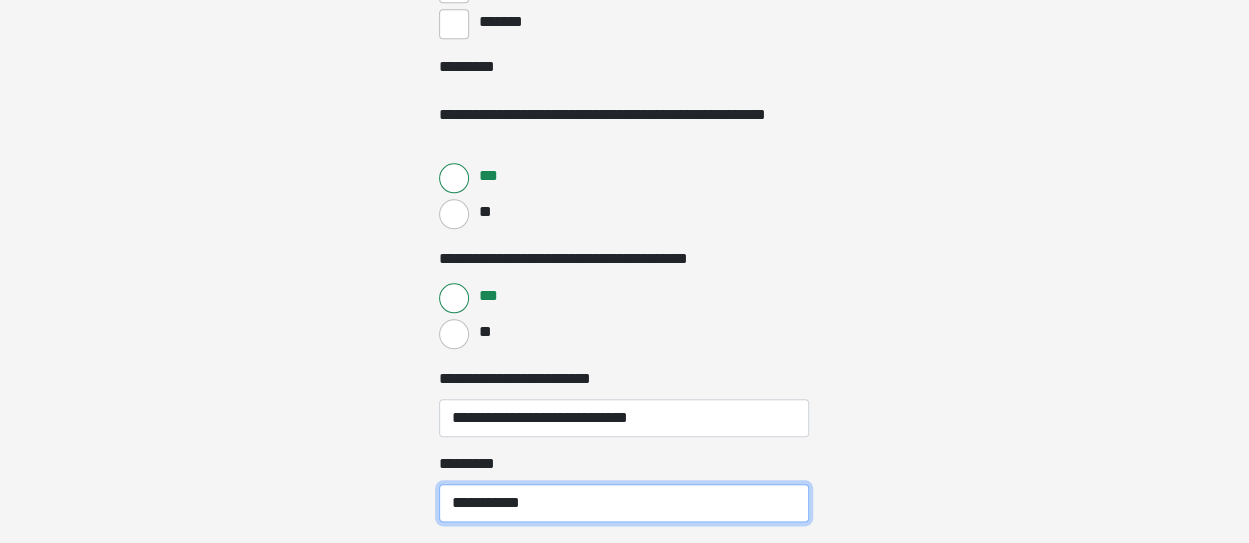 type on "**********" 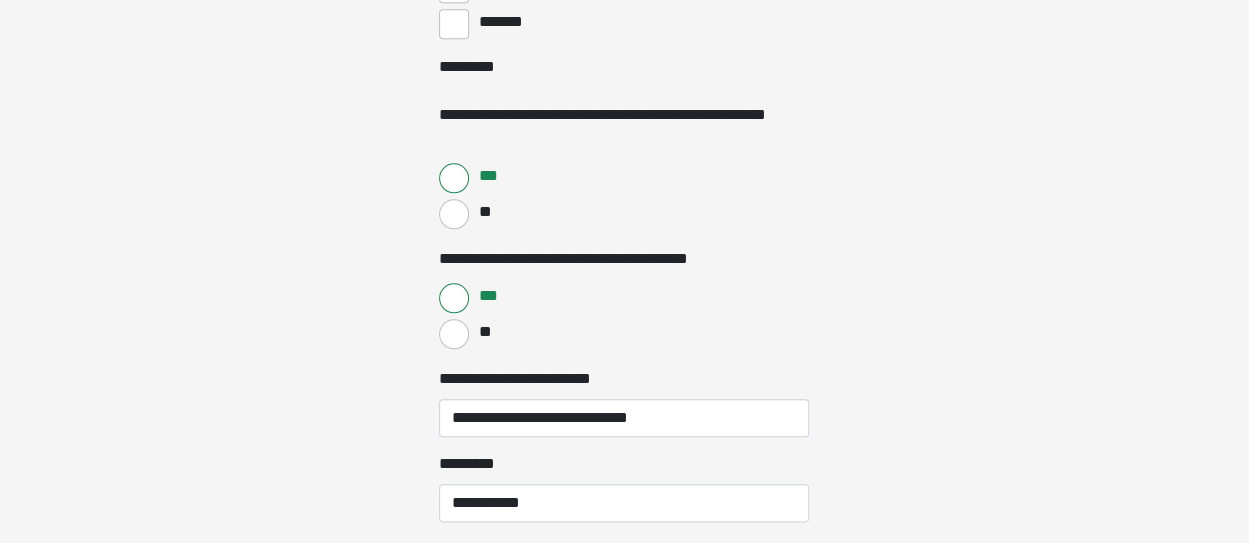 click on "**********" at bounding box center [624, -8102] 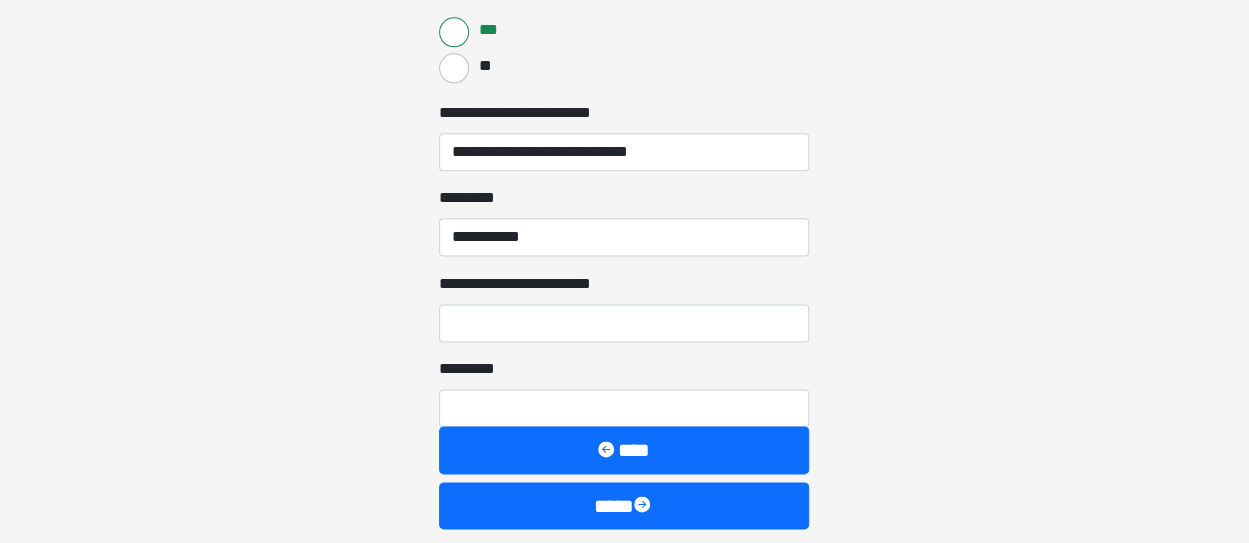 scroll, scrollTop: 8640, scrollLeft: 0, axis: vertical 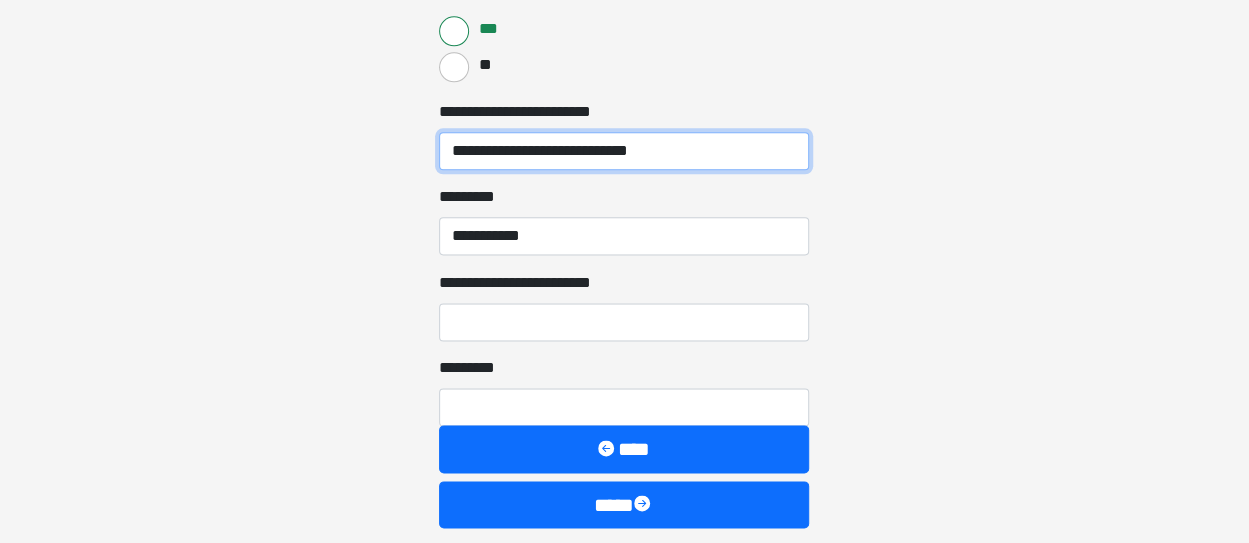 click on "**********" at bounding box center [624, 151] 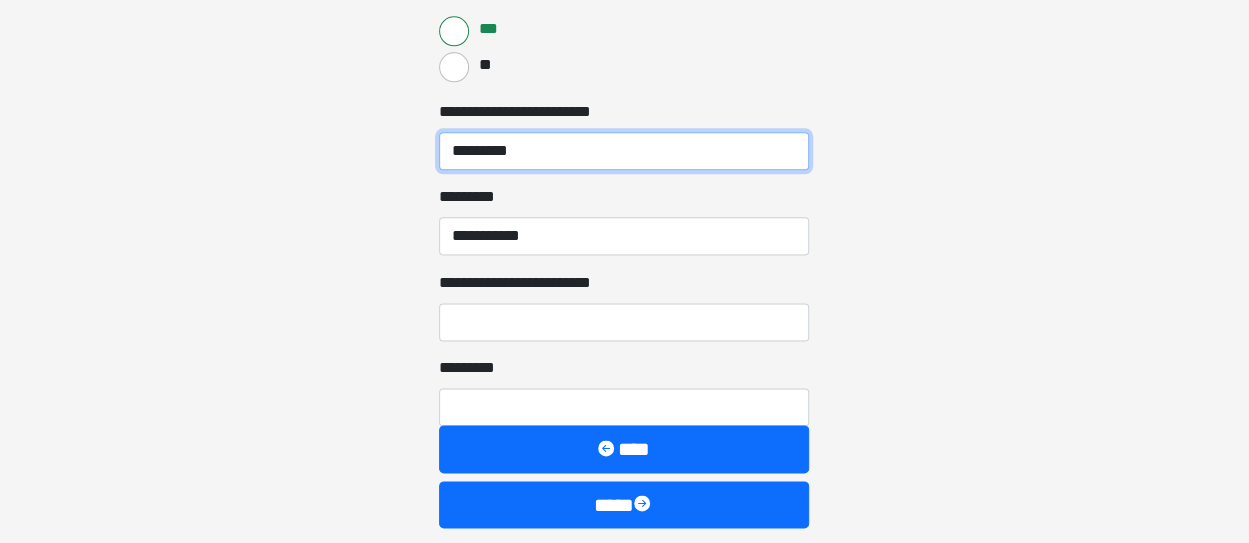 type on "*********" 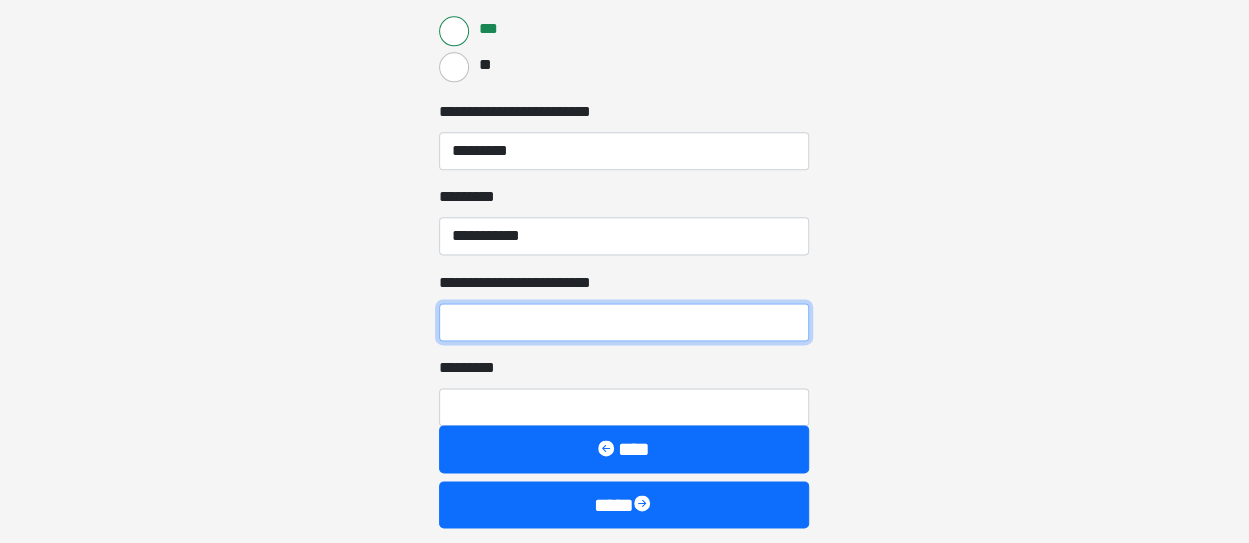 click on "**********" at bounding box center (624, 322) 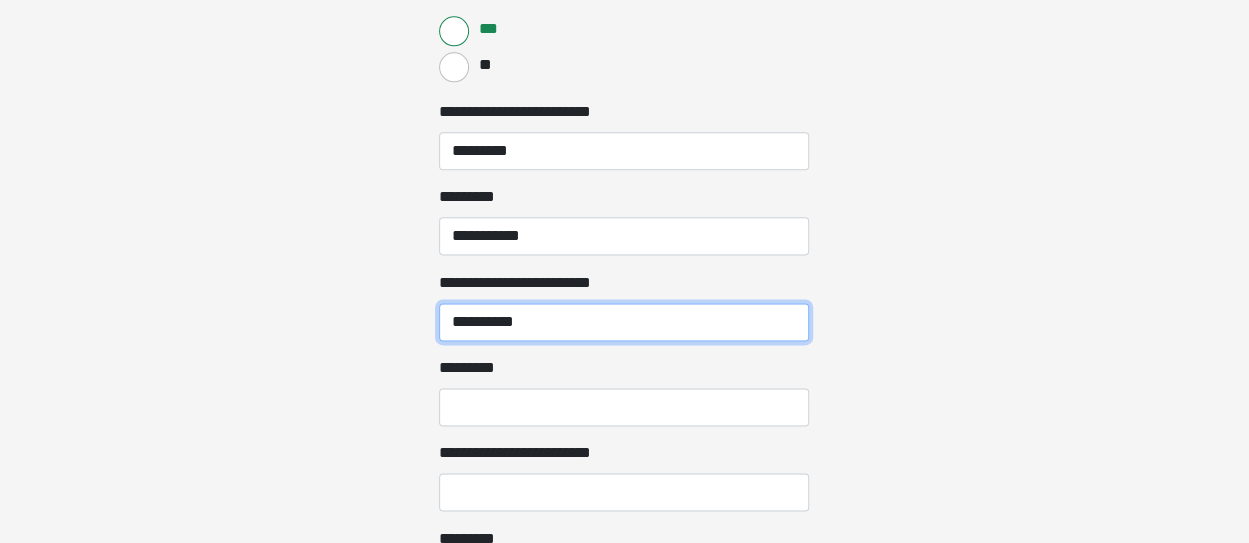 type on "**********" 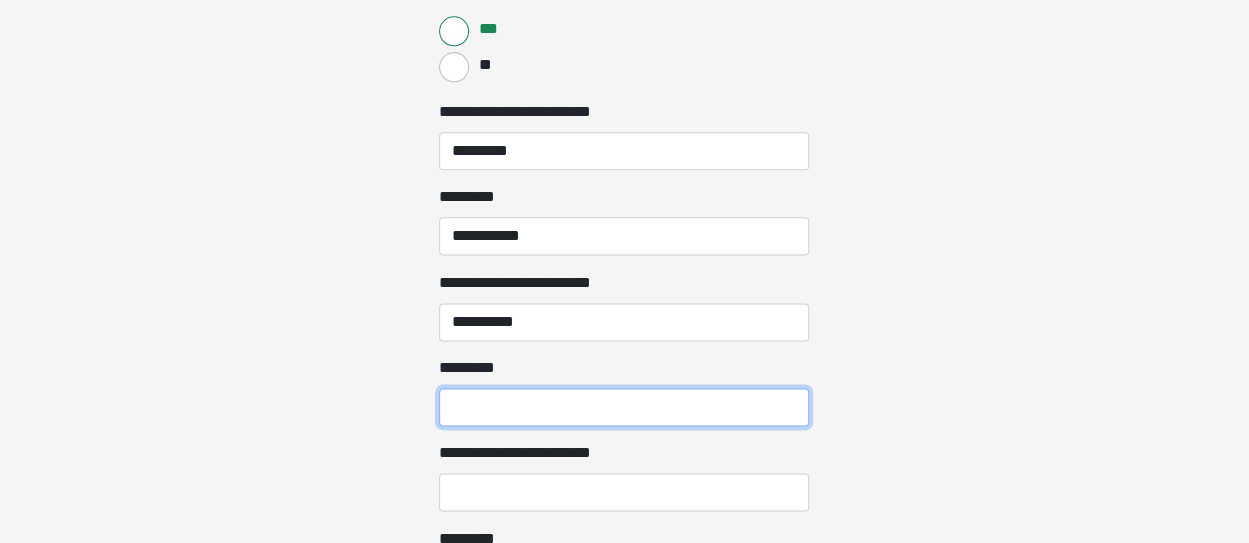 click on "*********" at bounding box center (624, 407) 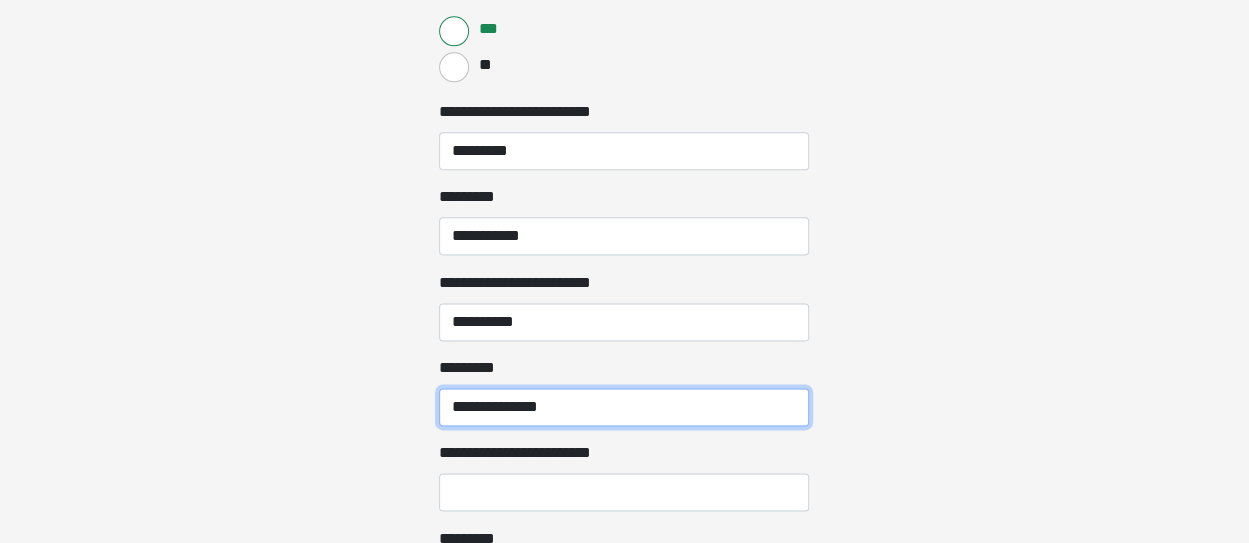 type on "**********" 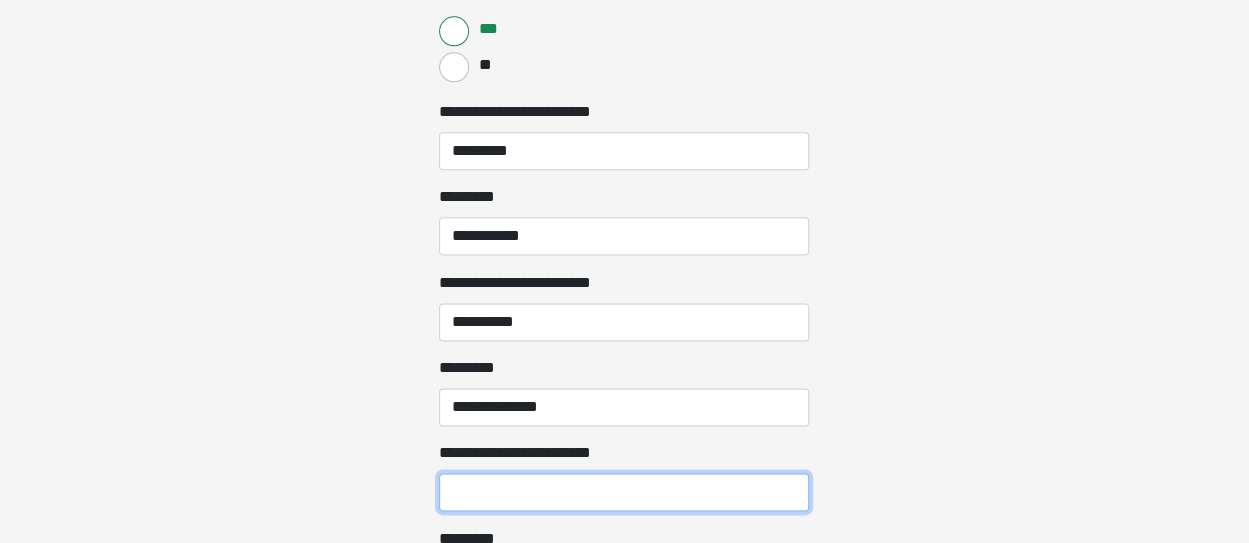 click on "**********" at bounding box center [624, 492] 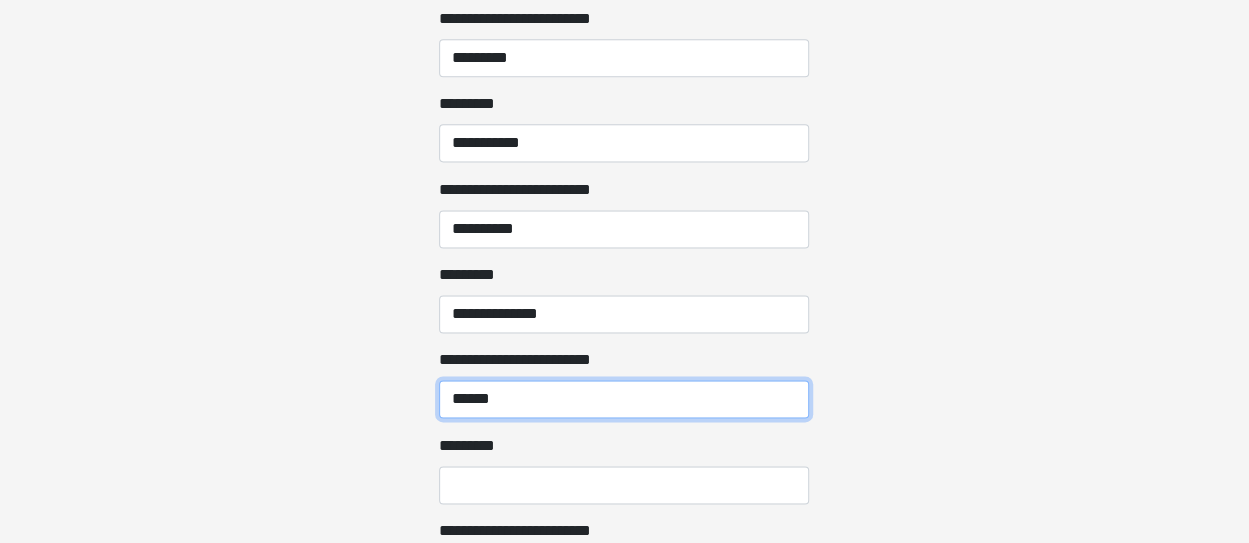 scroll, scrollTop: 8773, scrollLeft: 0, axis: vertical 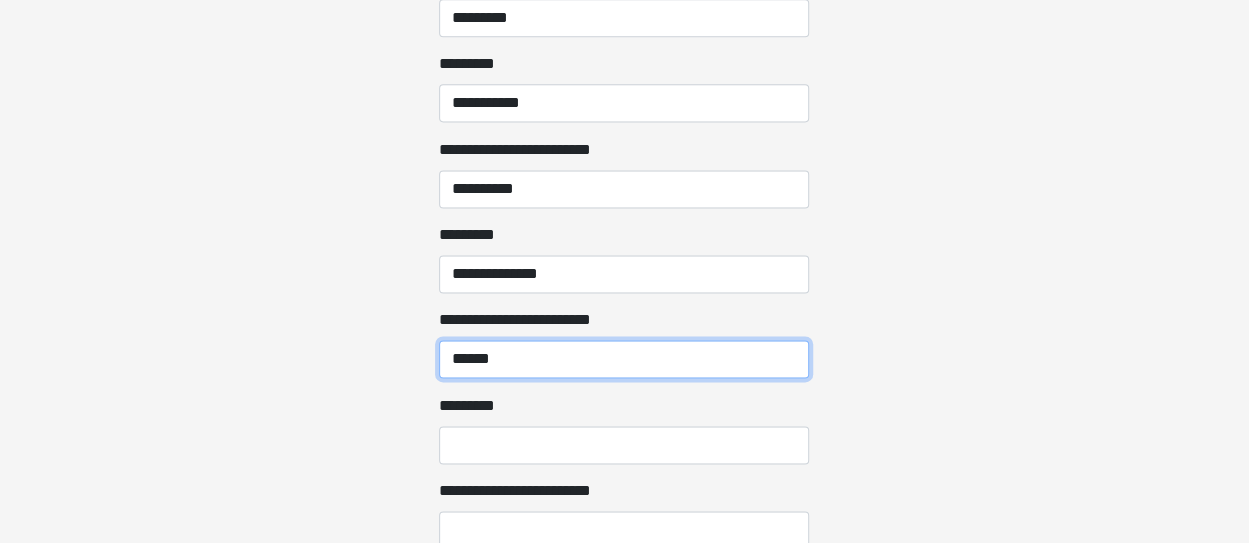 type on "******" 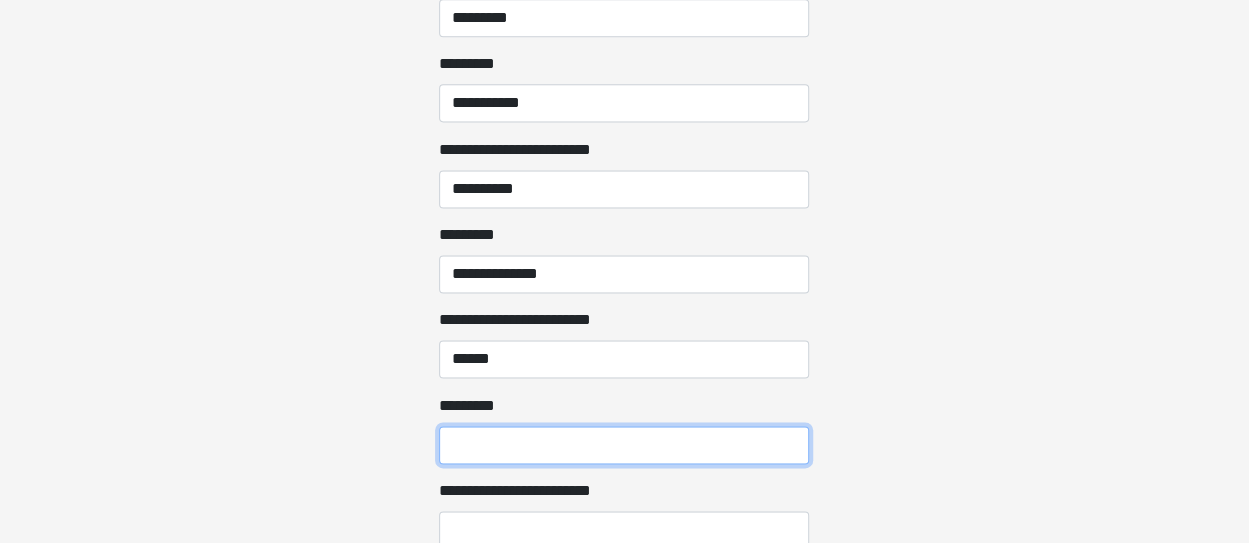 click on "*********" at bounding box center (624, 445) 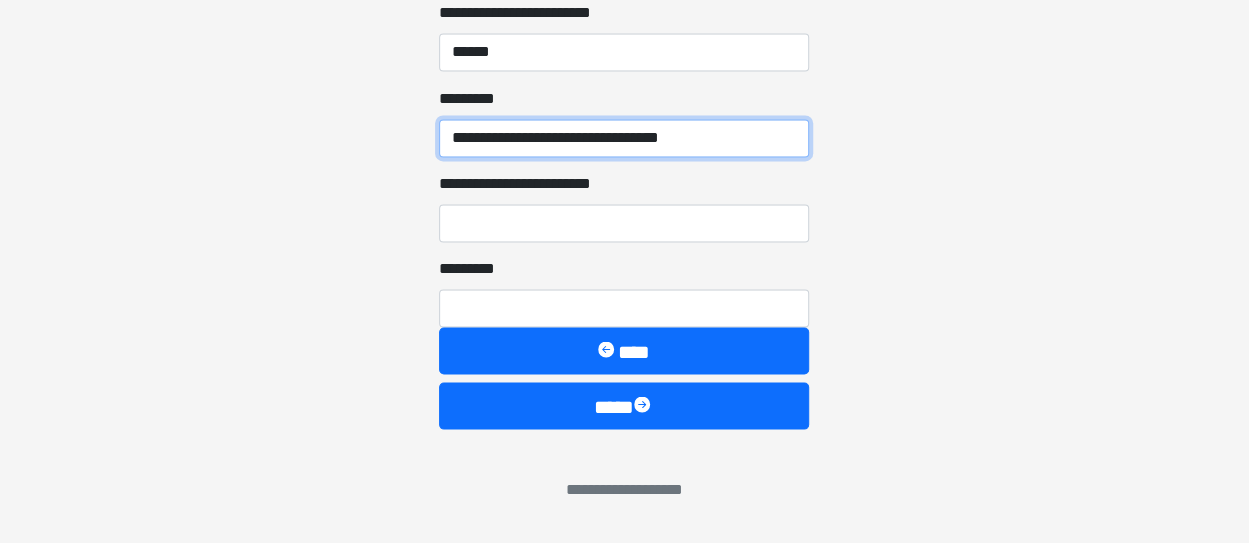scroll, scrollTop: 9084, scrollLeft: 0, axis: vertical 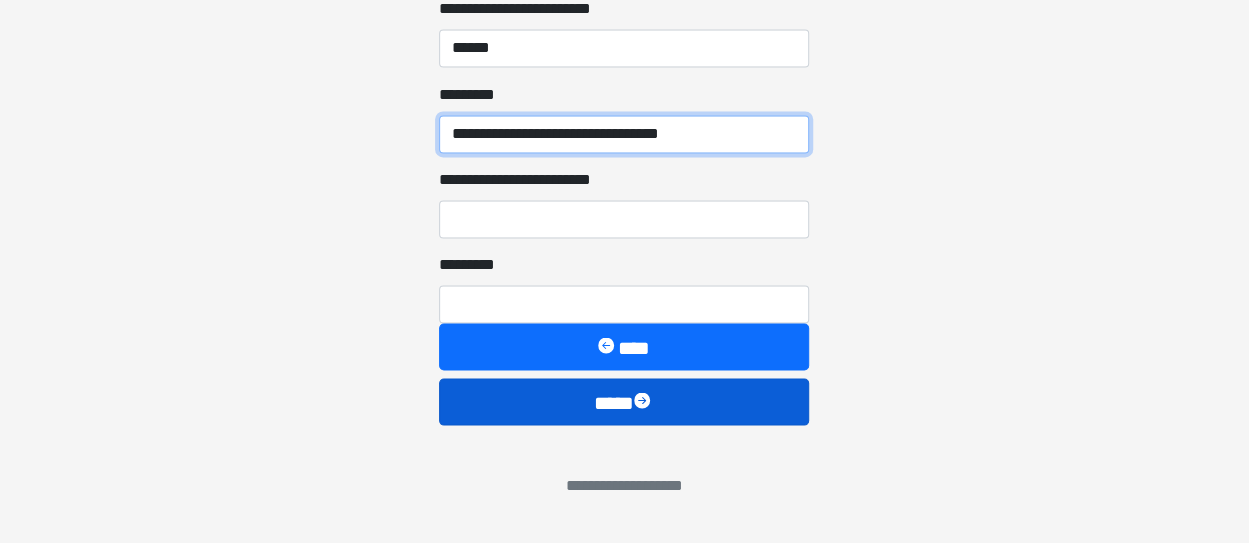 type on "**********" 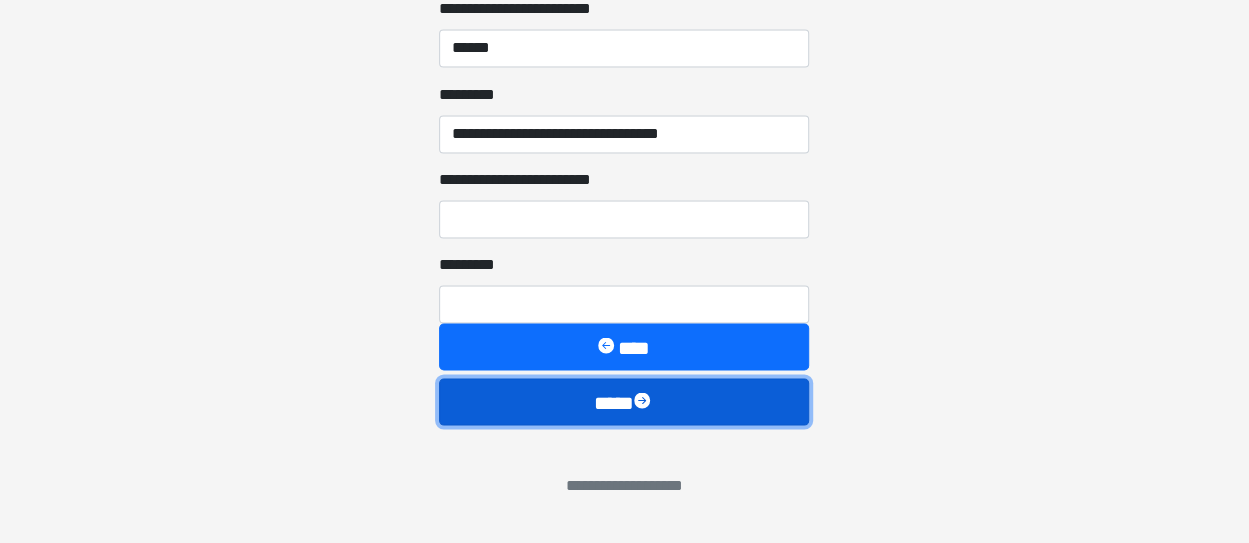 click on "****" at bounding box center (624, 401) 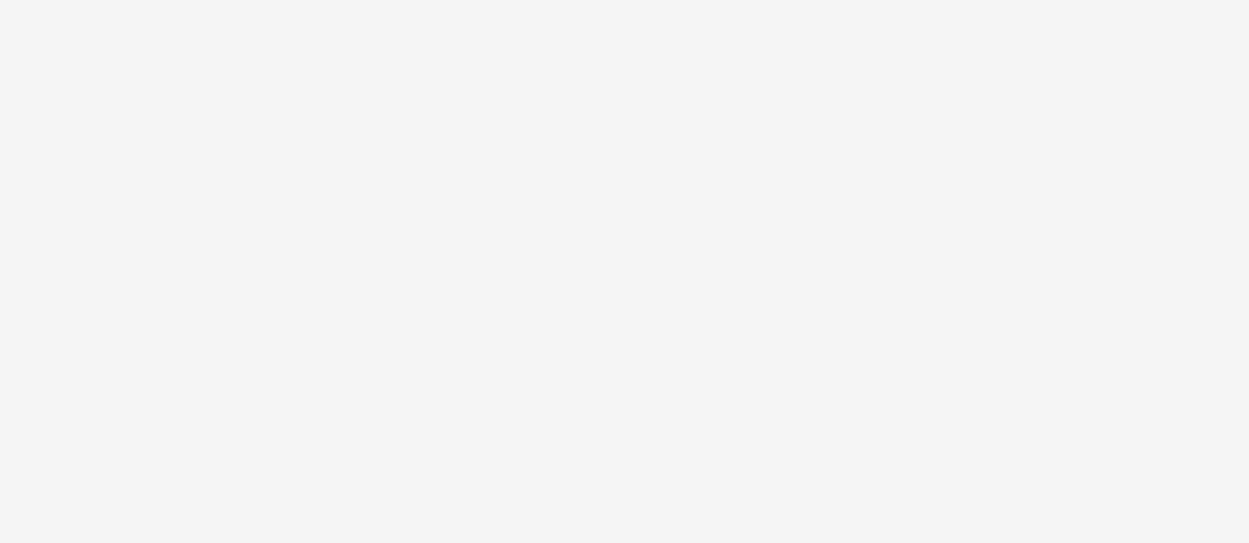 scroll, scrollTop: 296, scrollLeft: 0, axis: vertical 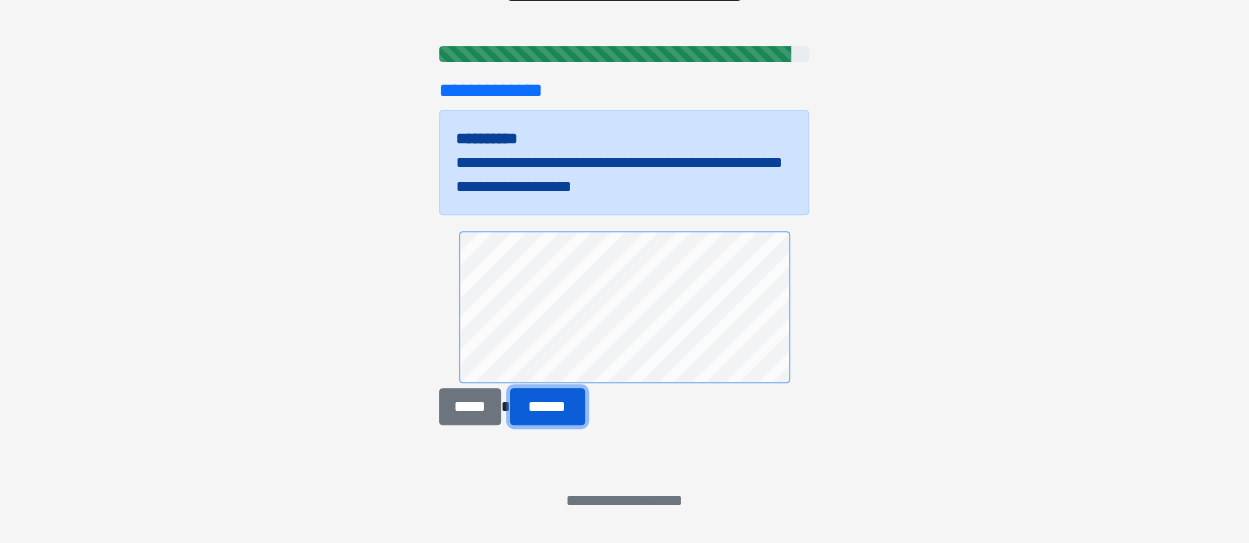 click on "******" at bounding box center (547, 406) 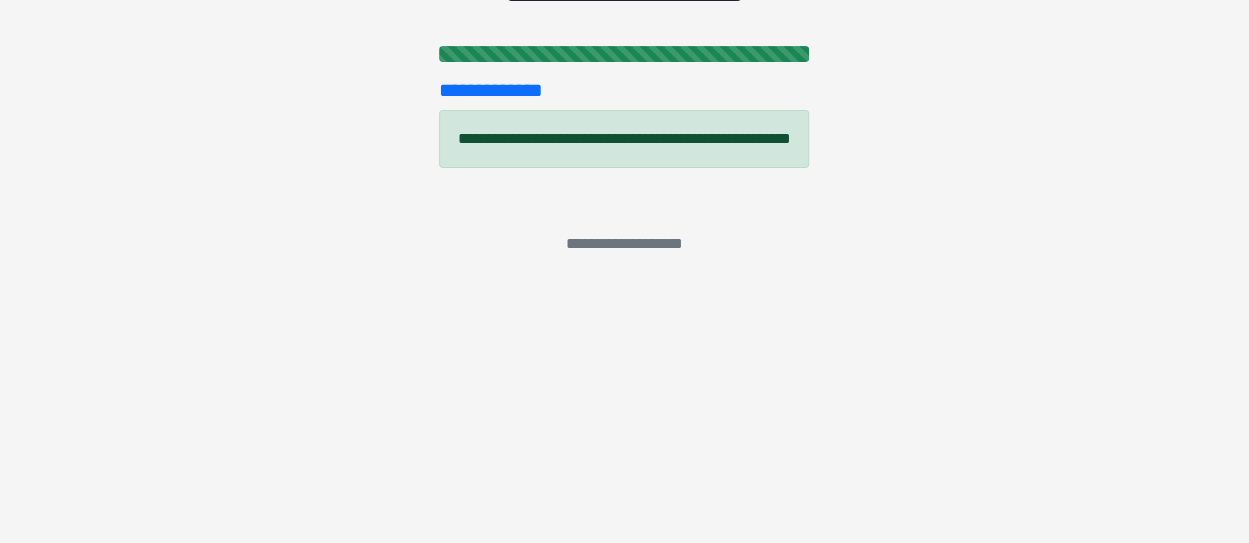 scroll, scrollTop: 62, scrollLeft: 0, axis: vertical 